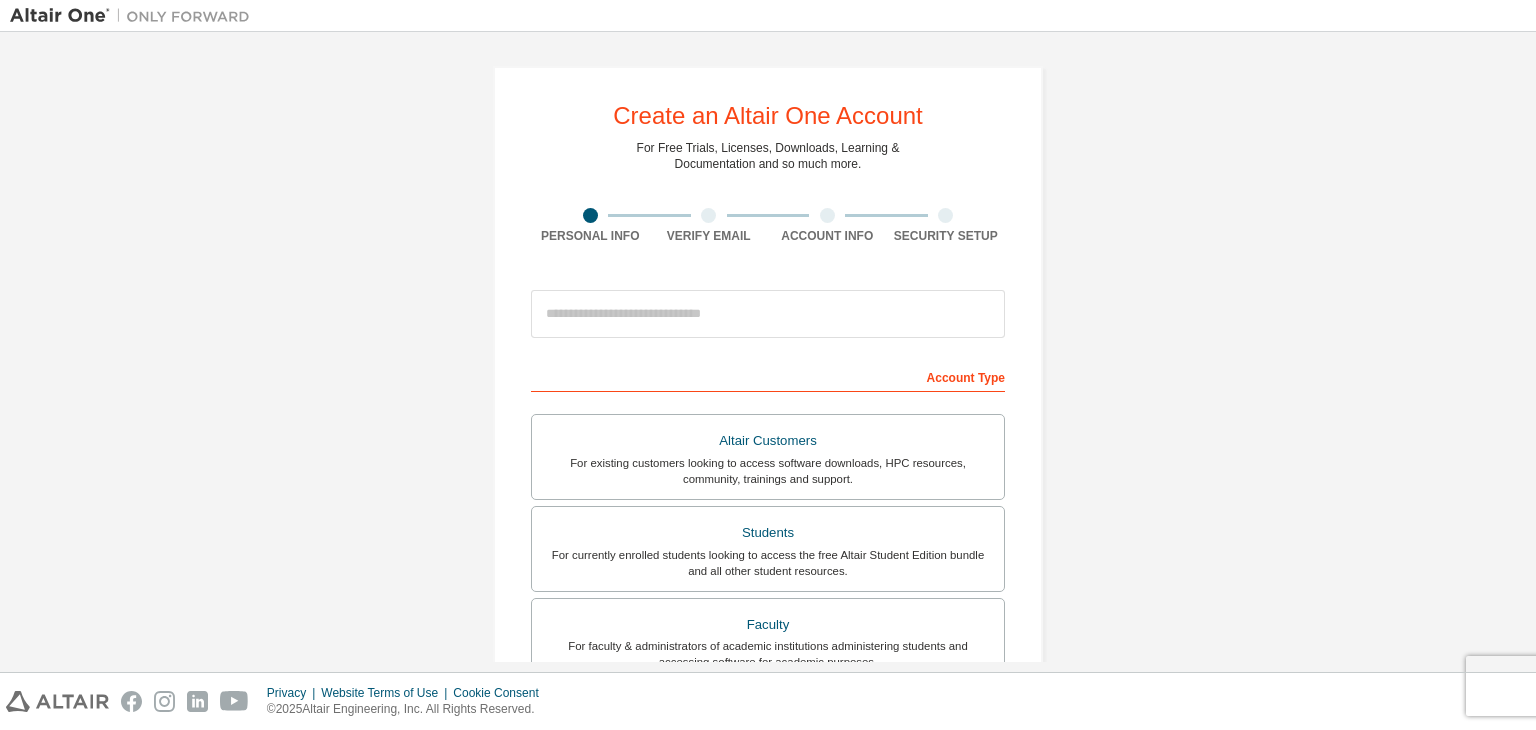 scroll, scrollTop: 0, scrollLeft: 0, axis: both 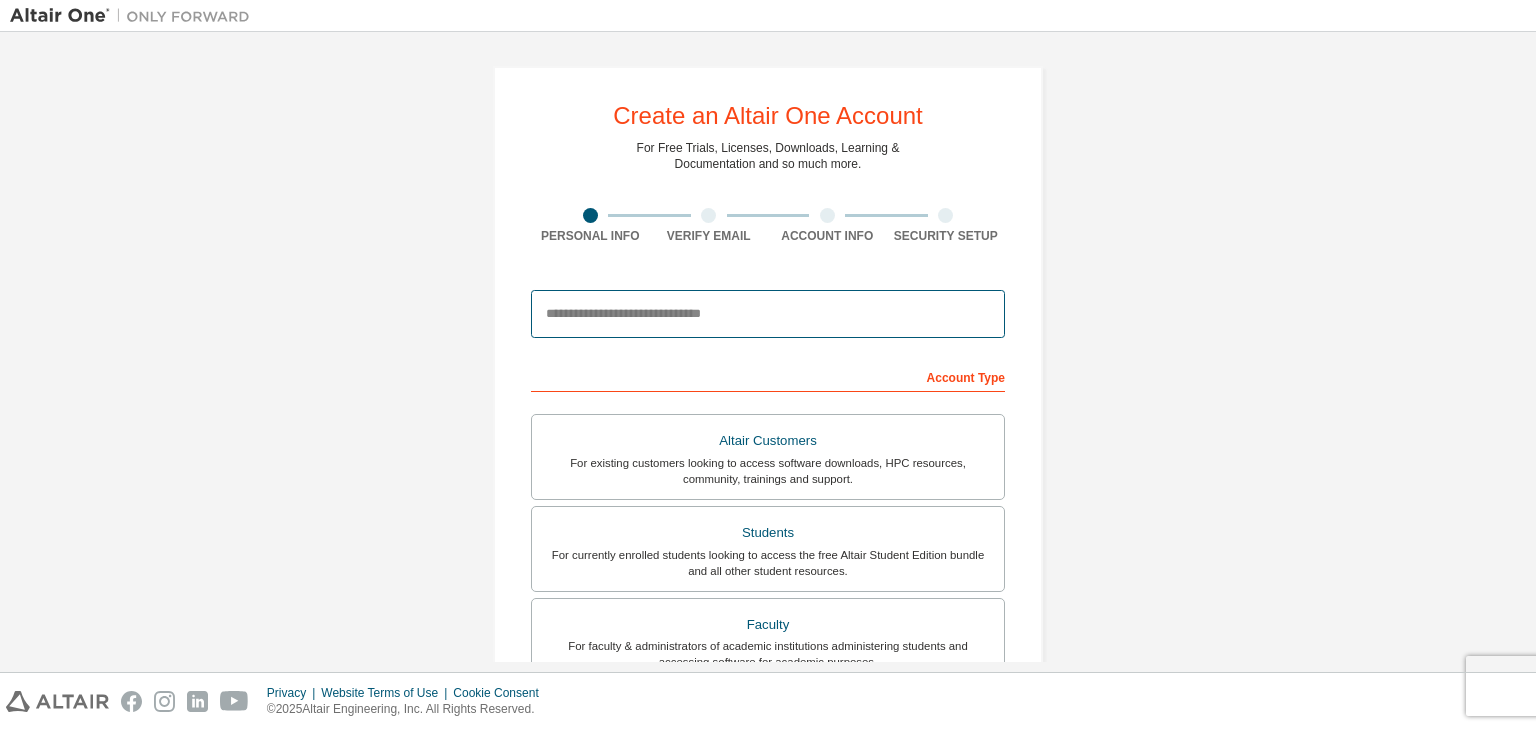 click at bounding box center (768, 314) 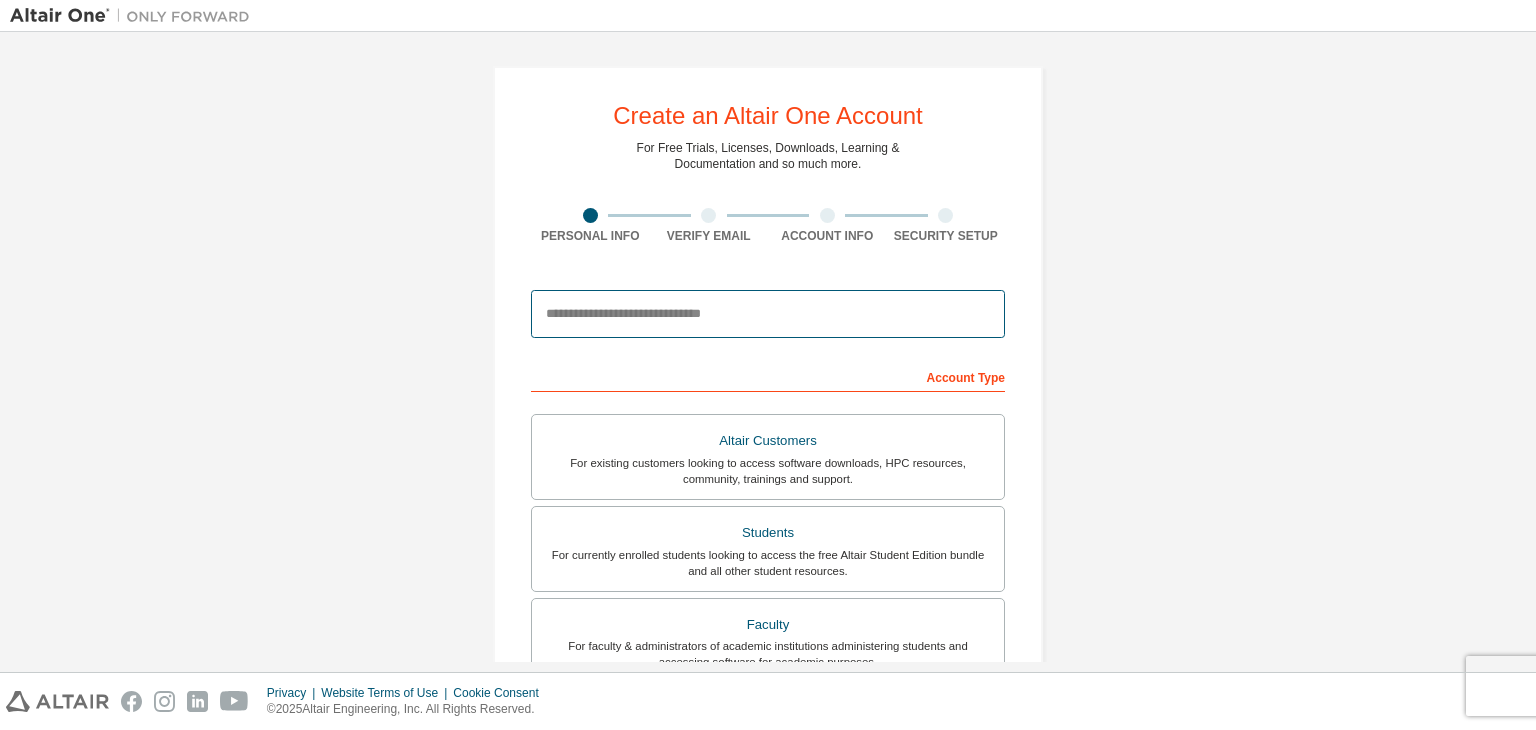 type on "**********" 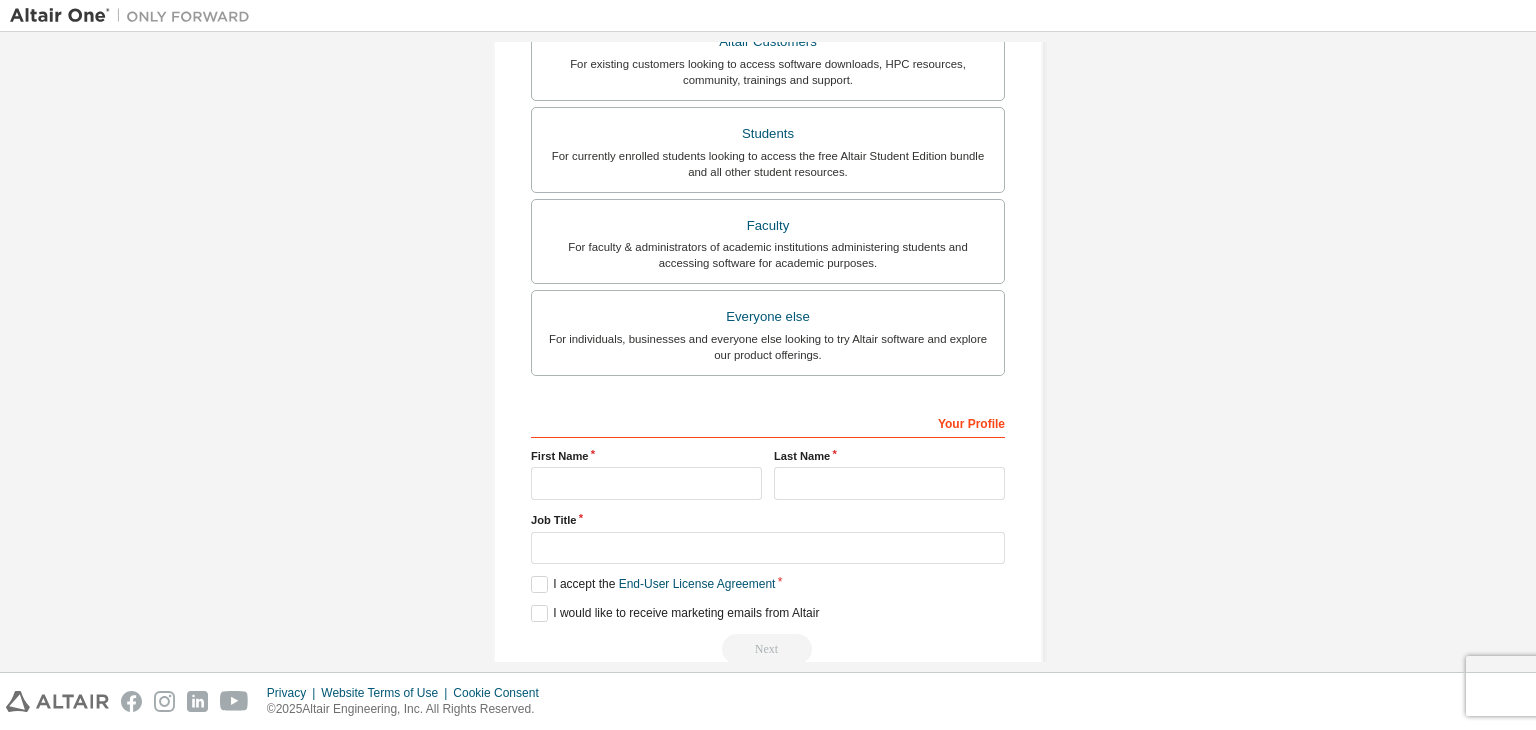scroll, scrollTop: 400, scrollLeft: 0, axis: vertical 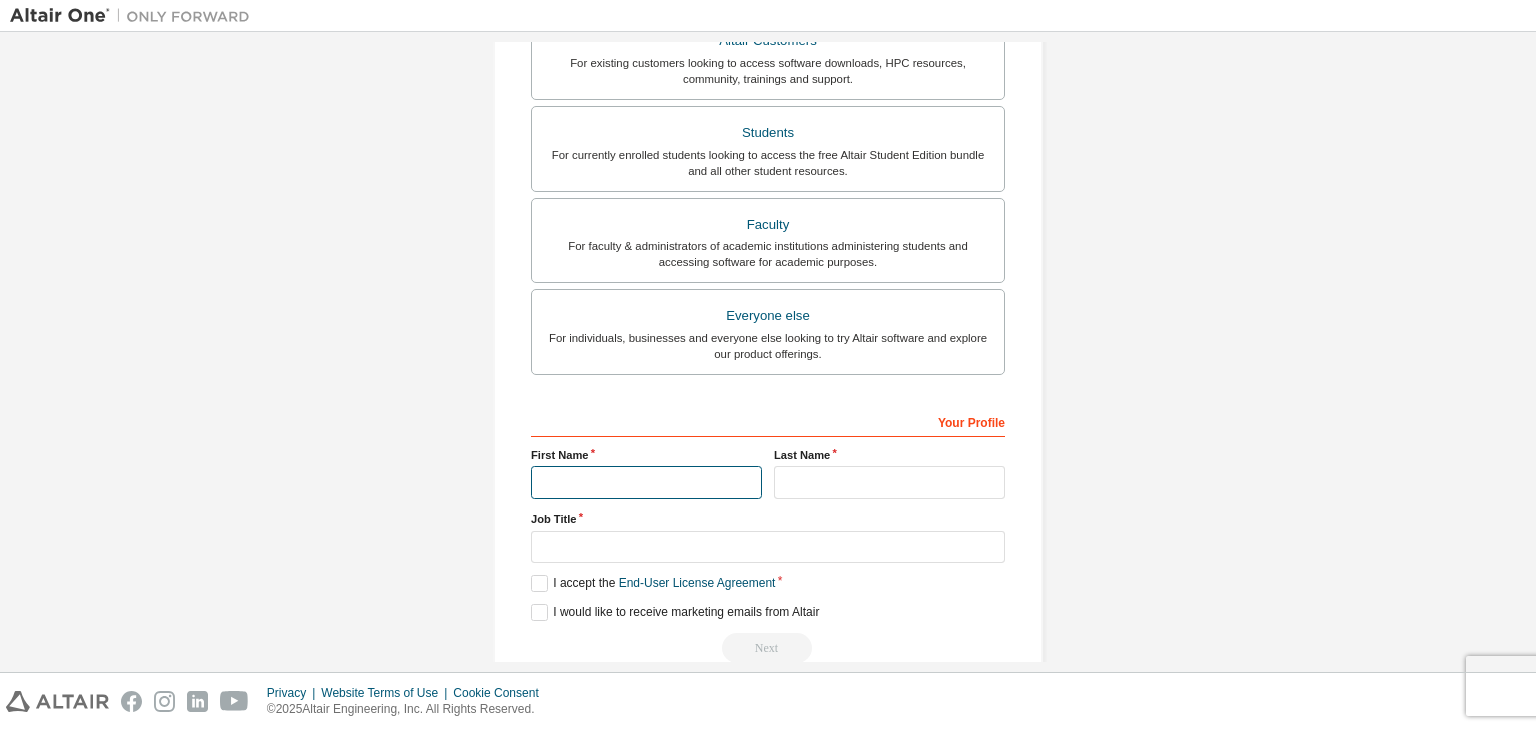 click at bounding box center (646, 482) 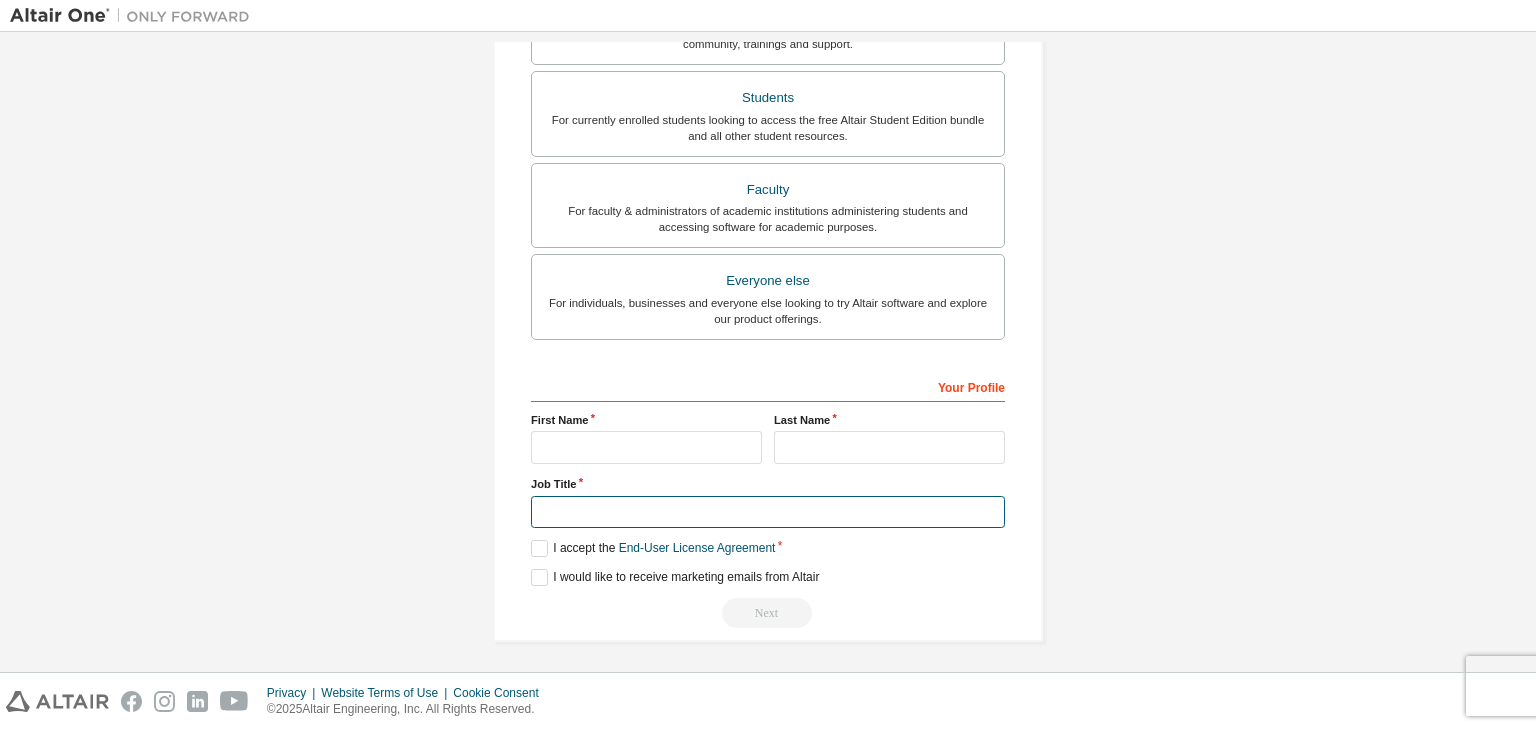 click at bounding box center [768, 512] 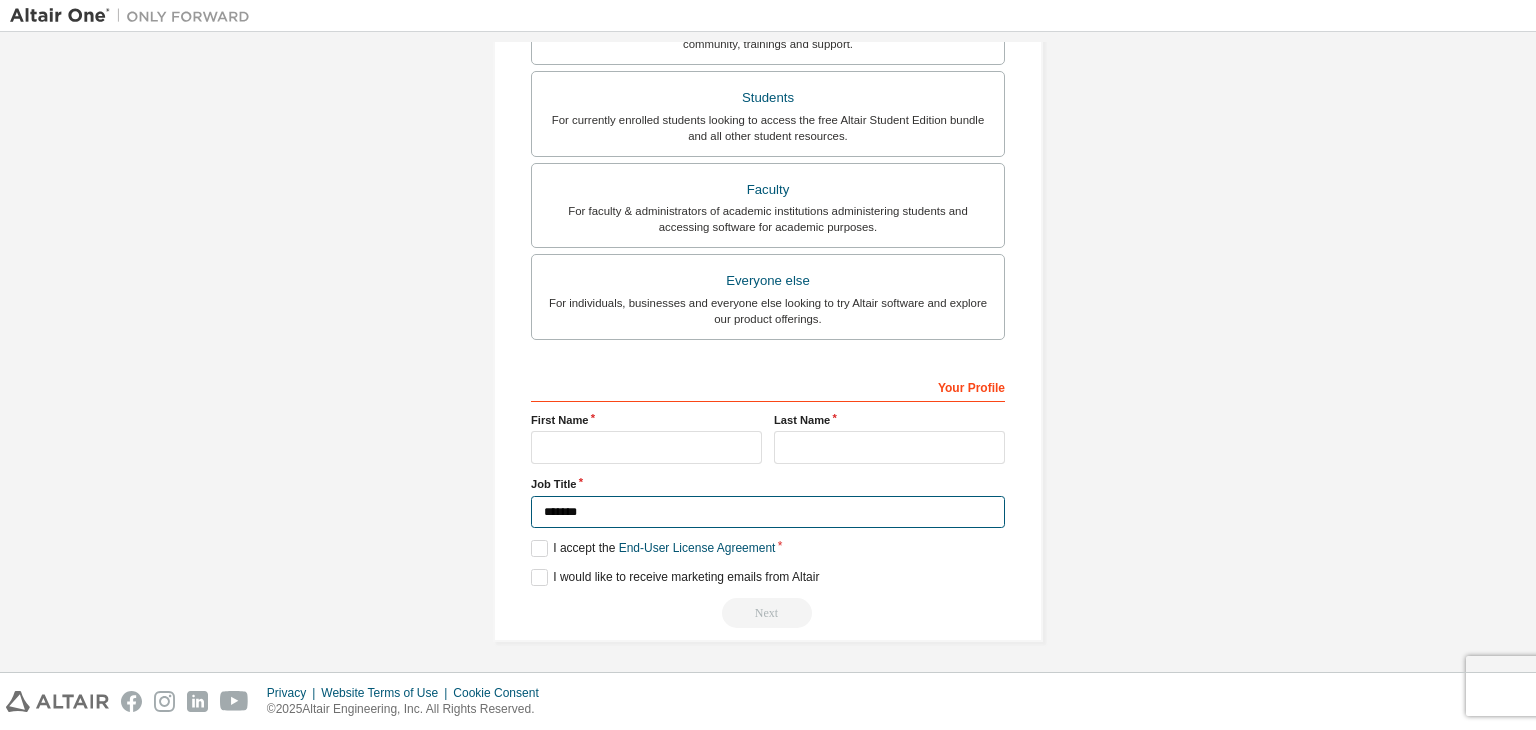type on "*******" 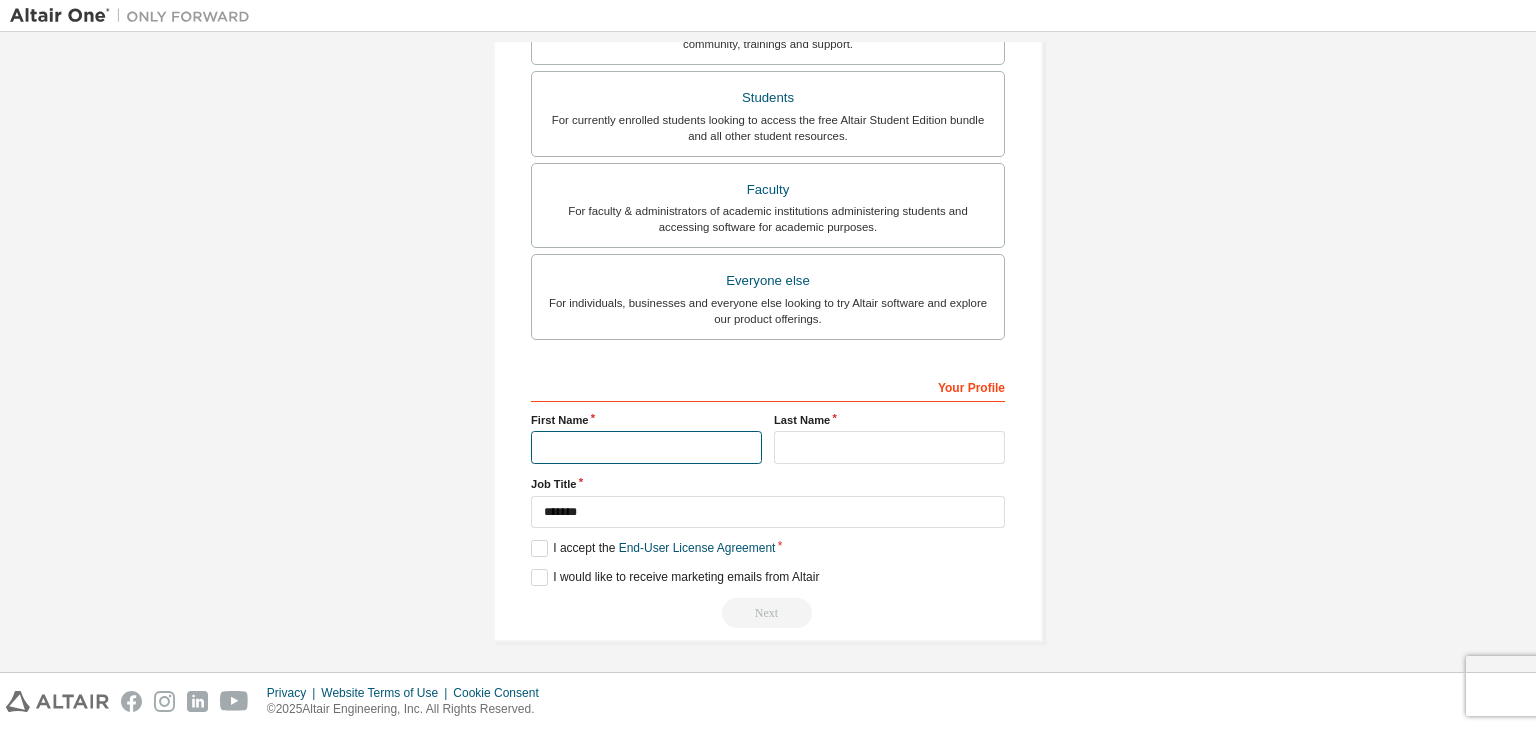 click at bounding box center (646, 447) 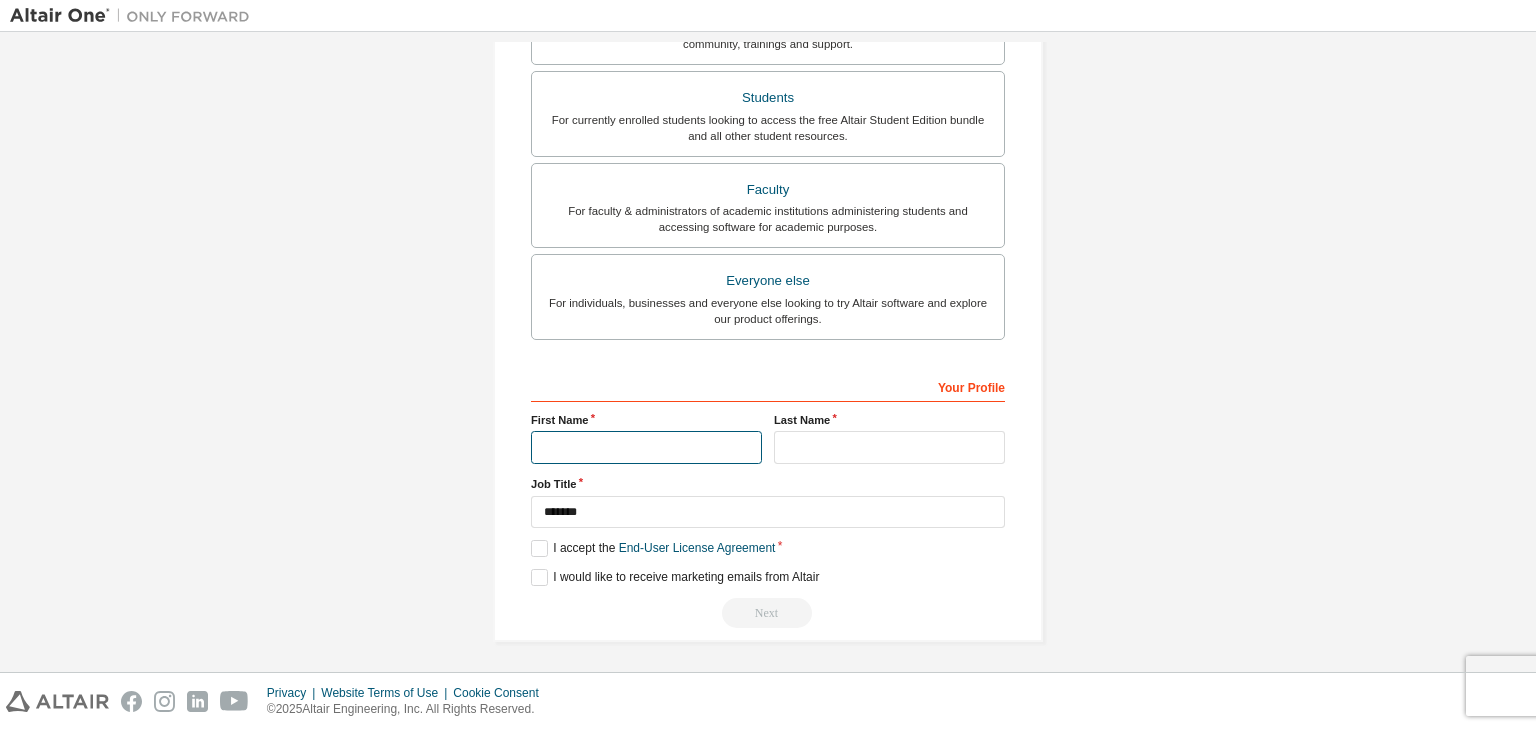 type on "********" 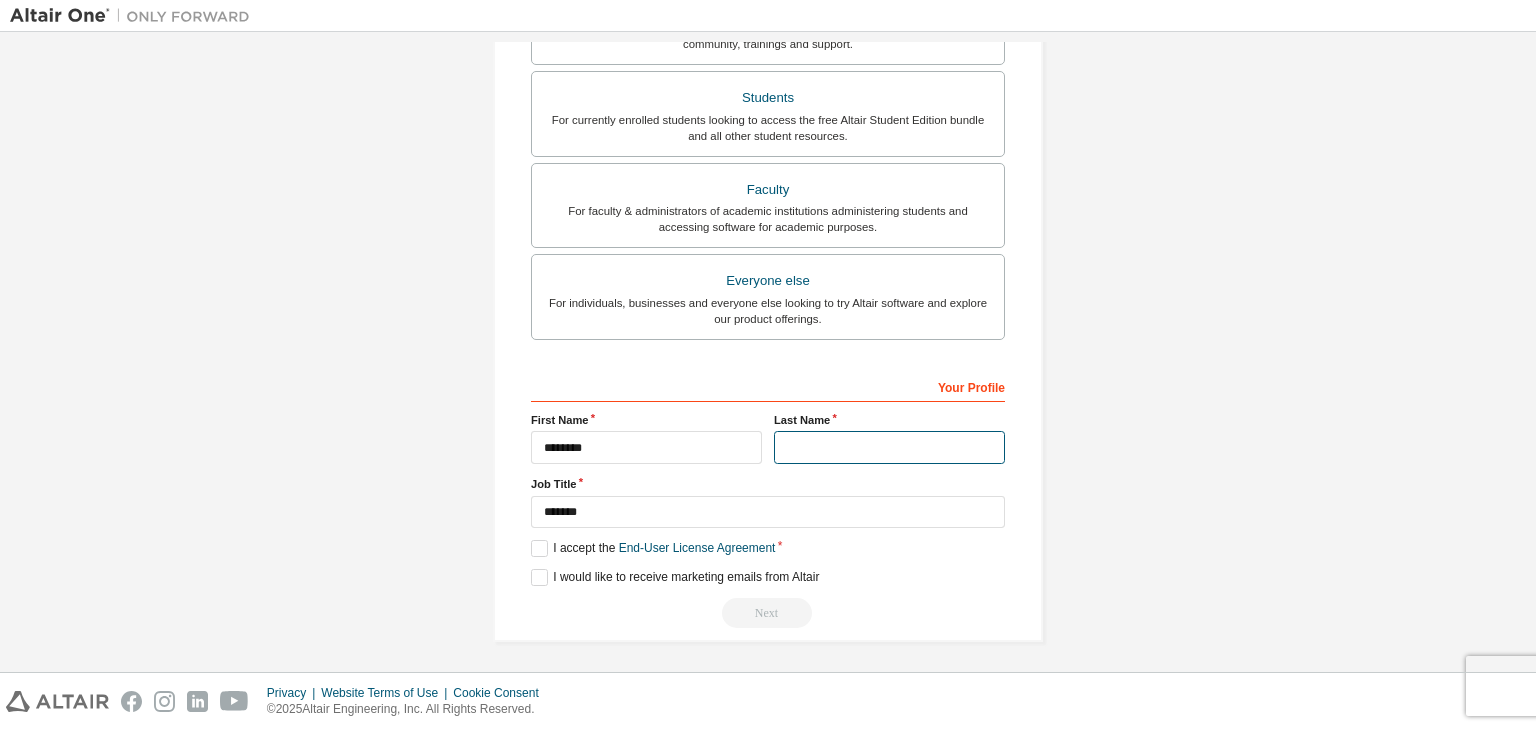 click at bounding box center (889, 447) 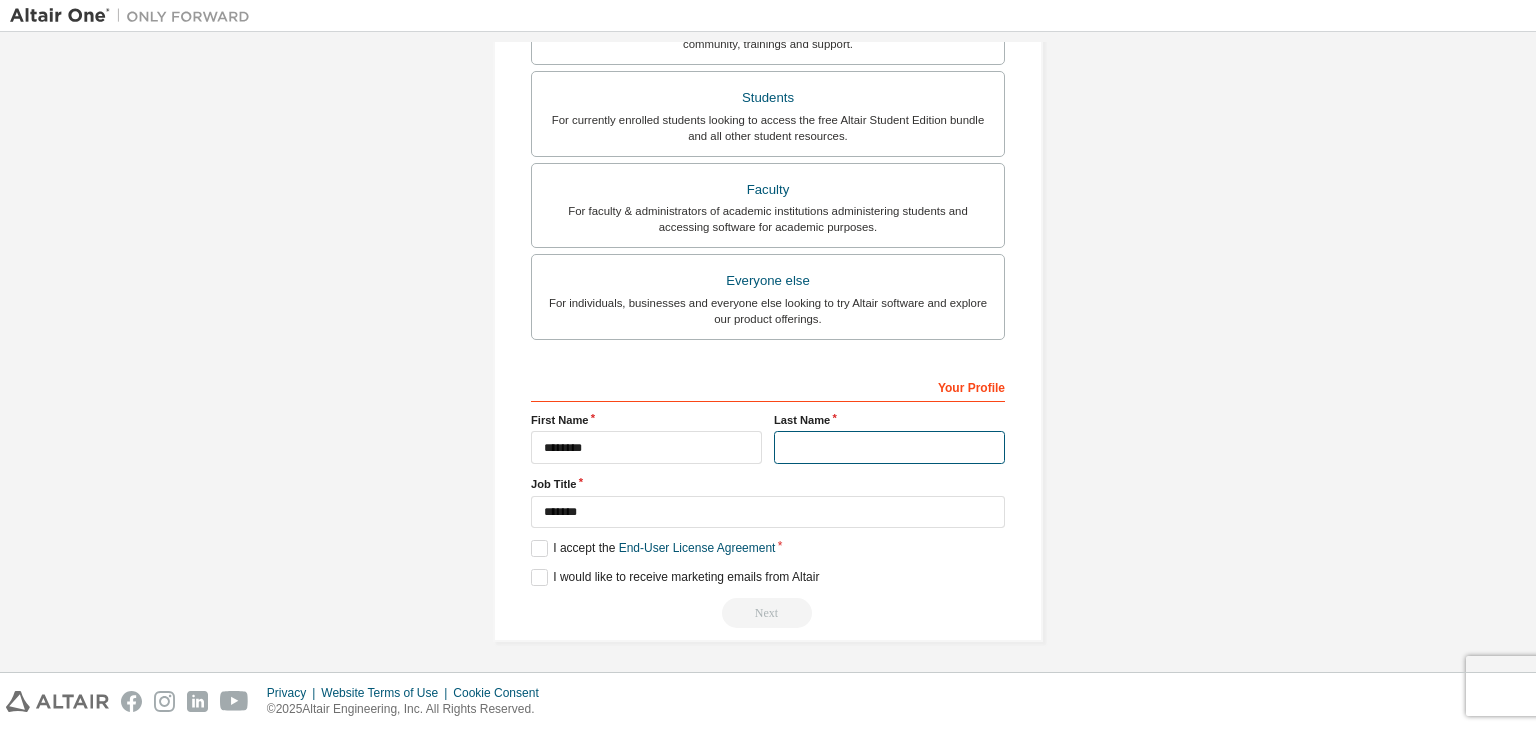 type on "******" 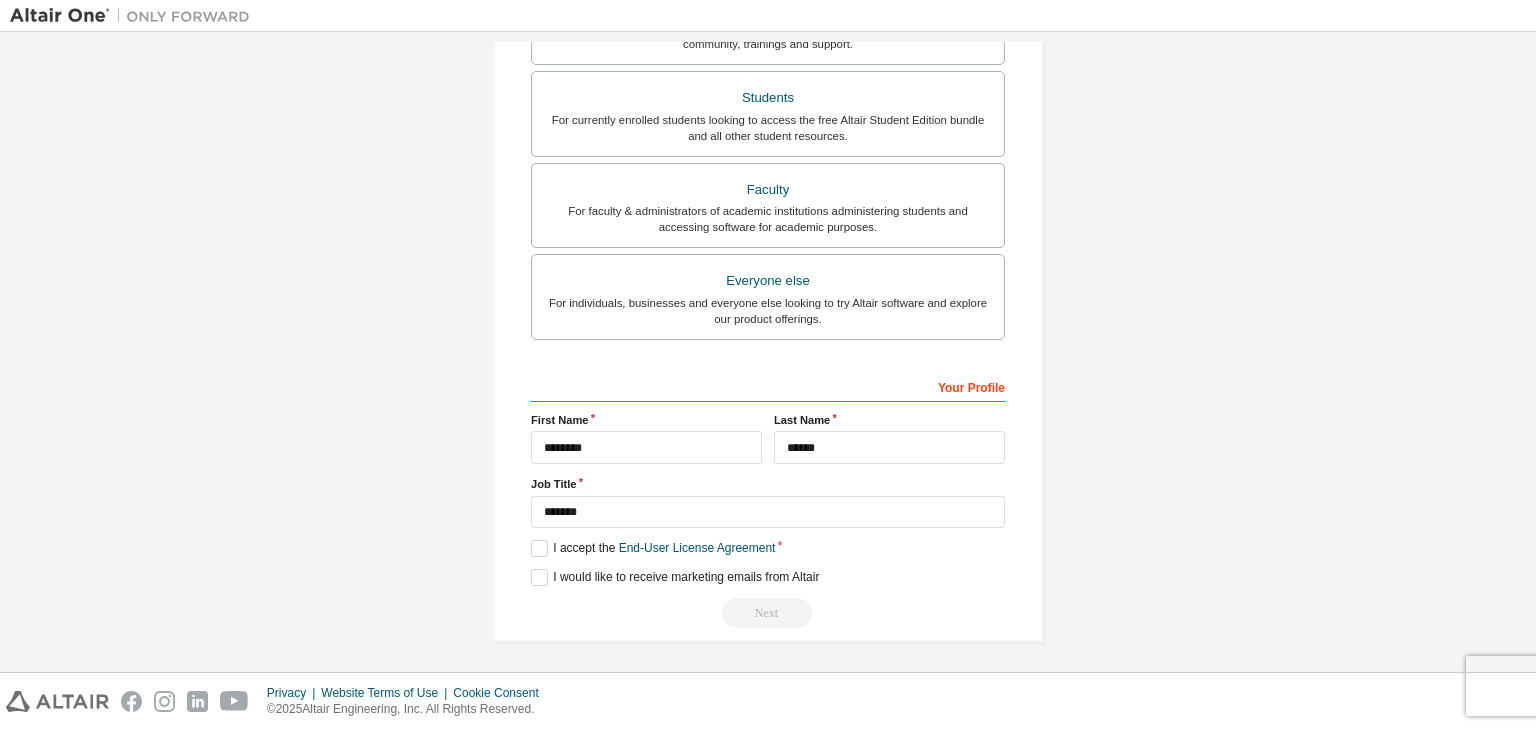 drag, startPoint x: 530, startPoint y: 560, endPoint x: 533, endPoint y: 586, distance: 26.172504 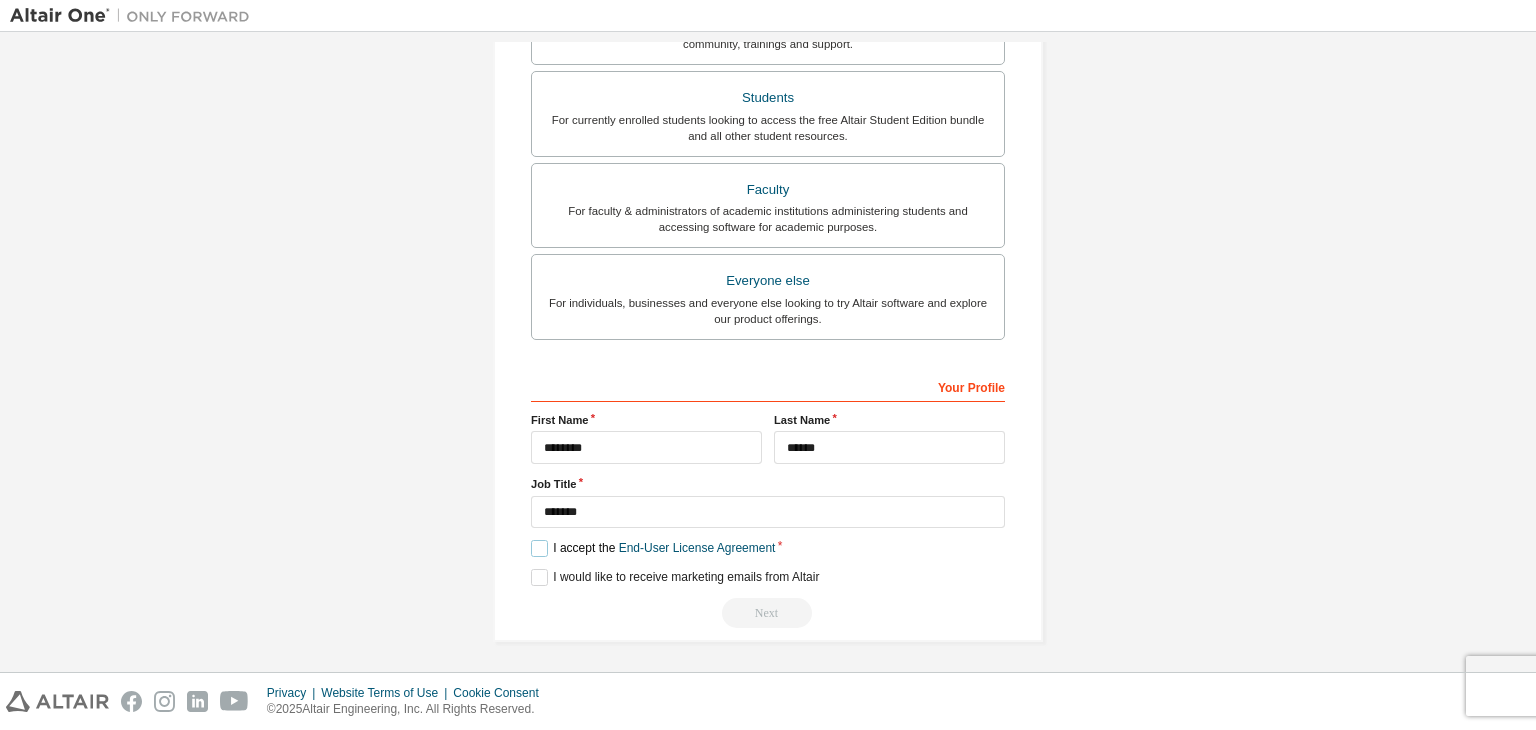 click on "I accept the    End-User License Agreement" at bounding box center (653, 548) 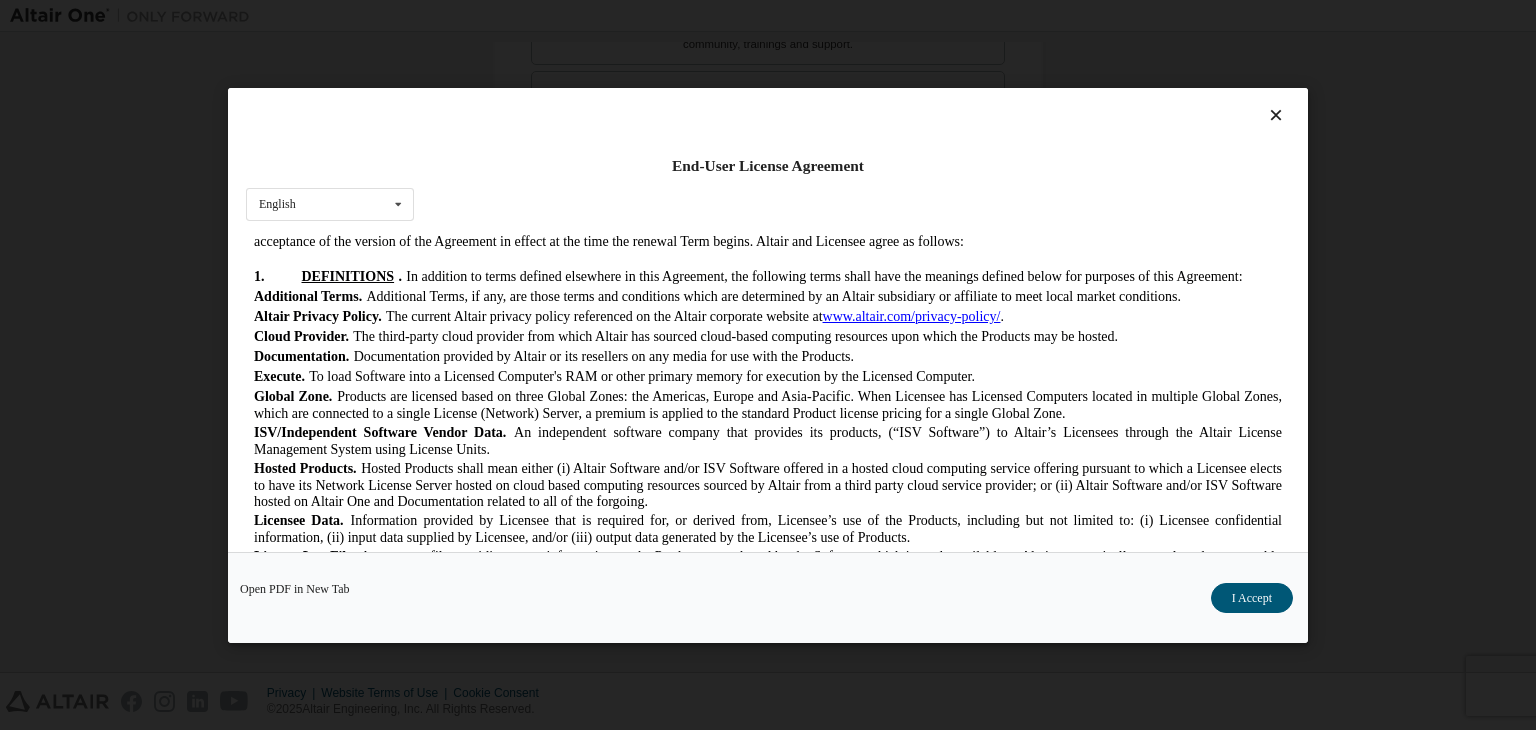 scroll, scrollTop: 428, scrollLeft: 0, axis: vertical 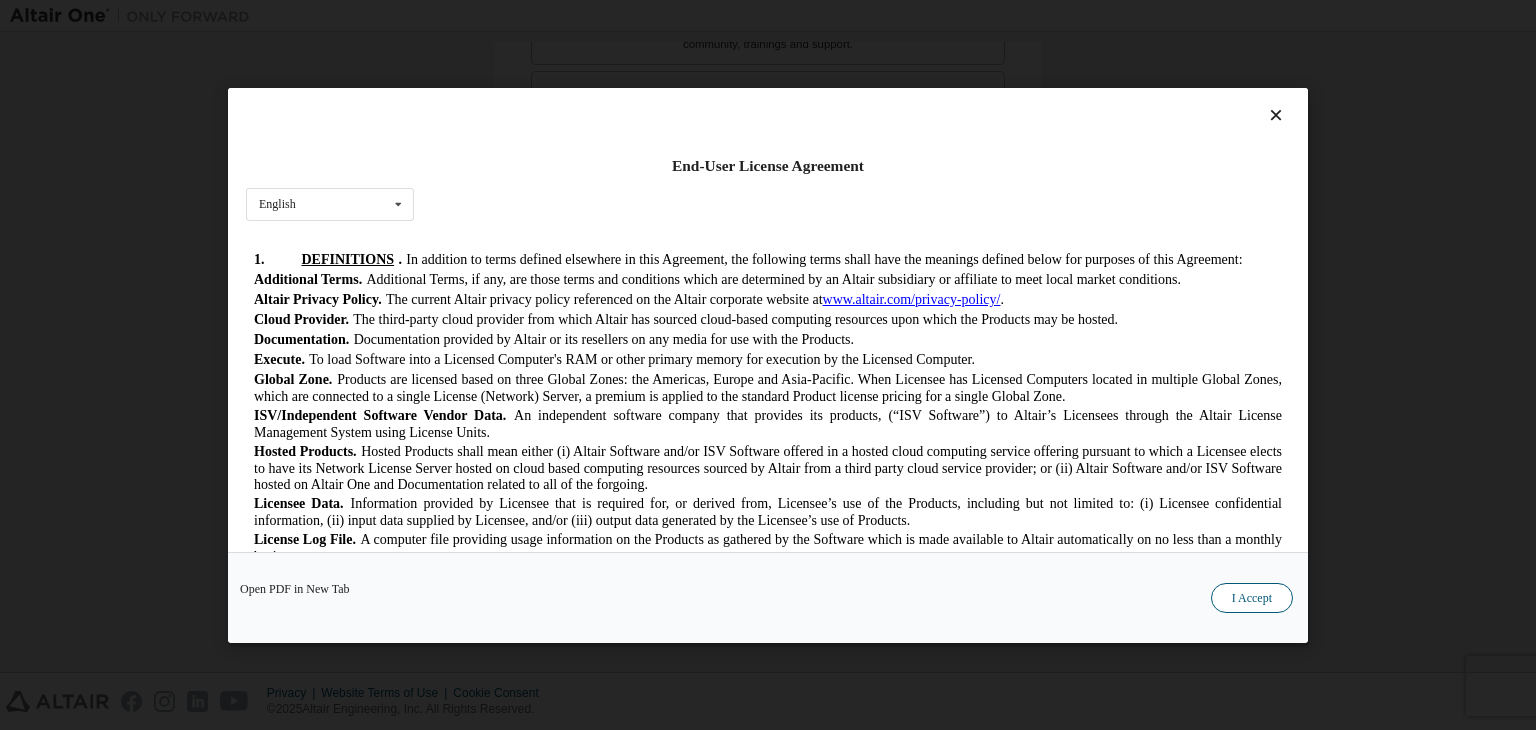 click on "I Accept" at bounding box center (1252, 598) 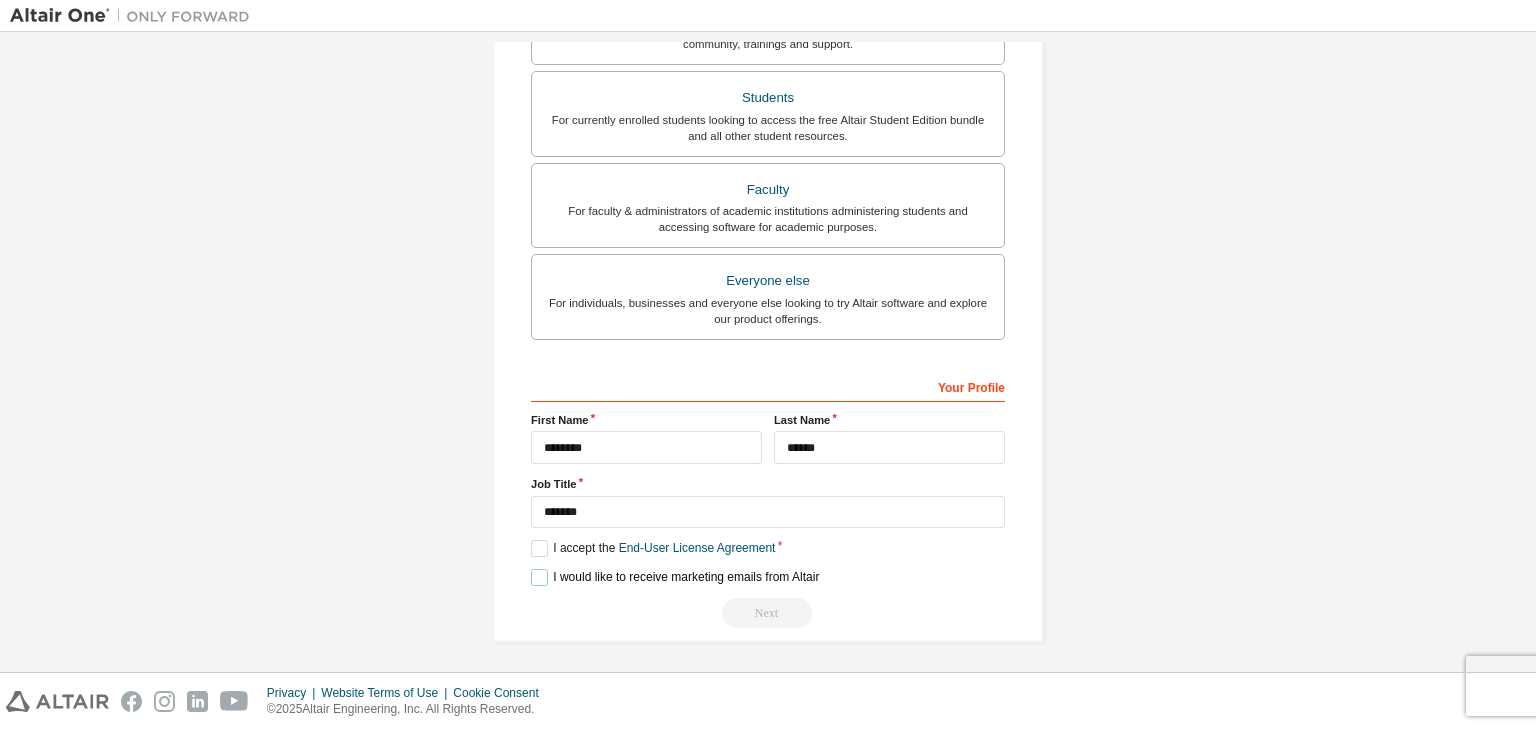 click on "I would like to receive marketing emails from Altair" at bounding box center (675, 577) 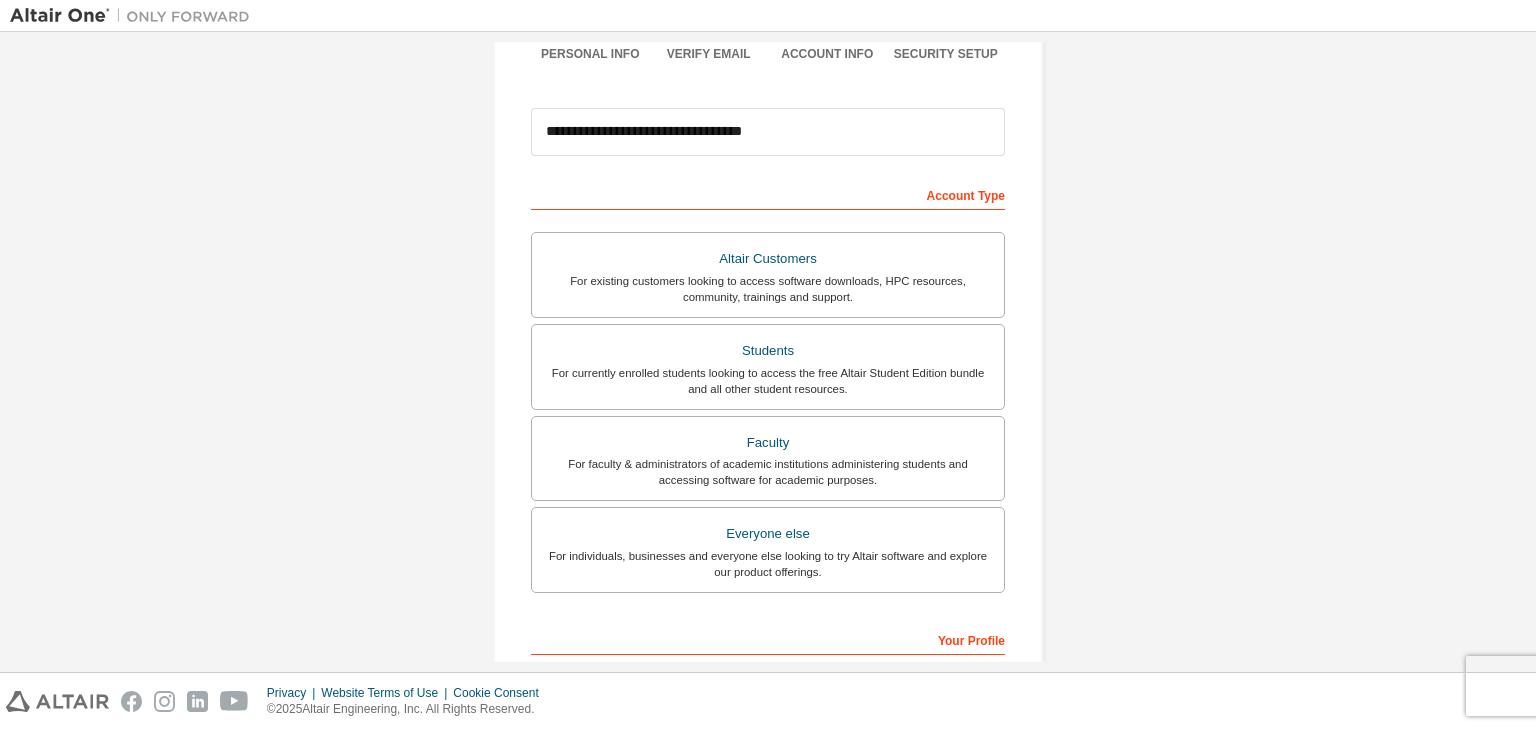 scroll, scrollTop: 0, scrollLeft: 0, axis: both 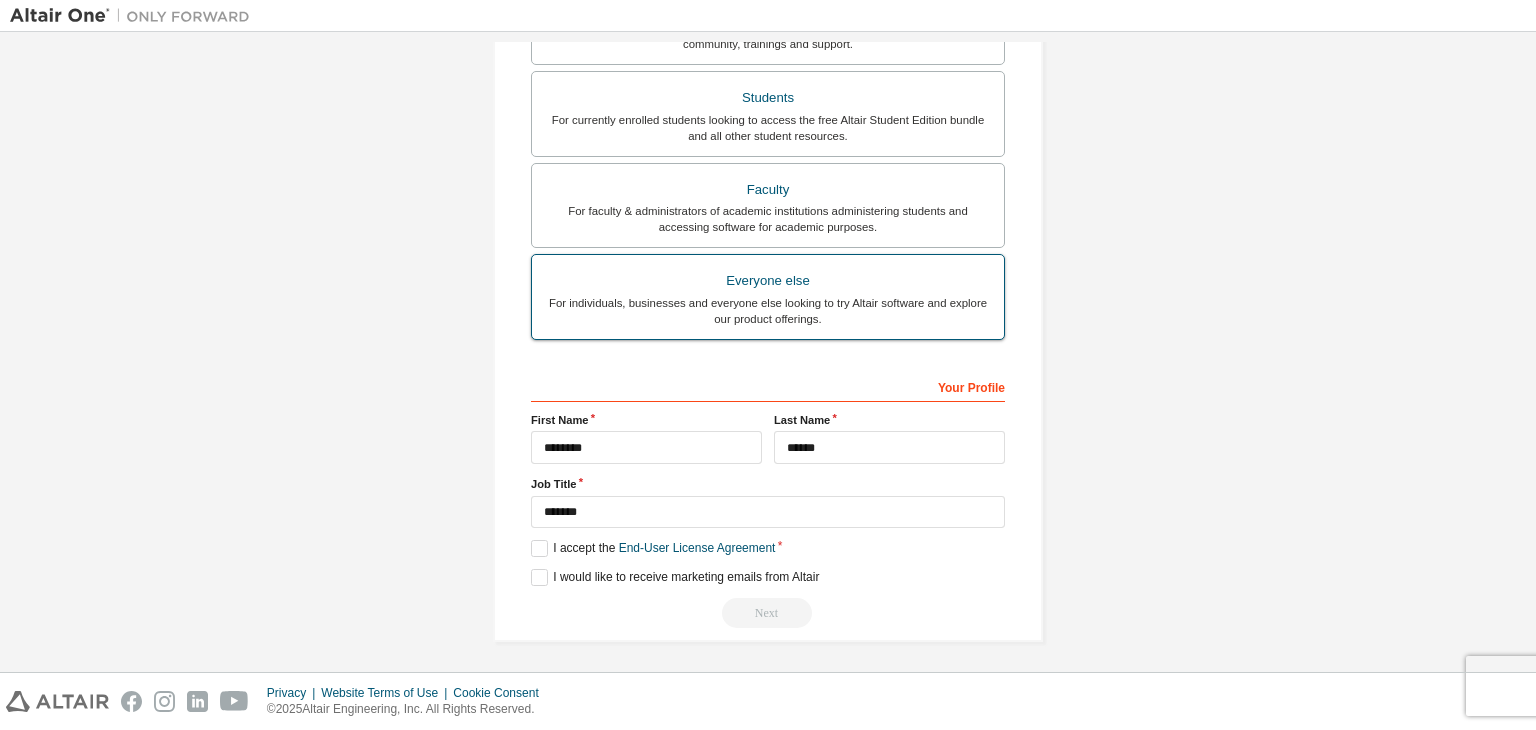 click on "For individuals, businesses and everyone else looking to try Altair software and explore our product offerings." at bounding box center (768, 311) 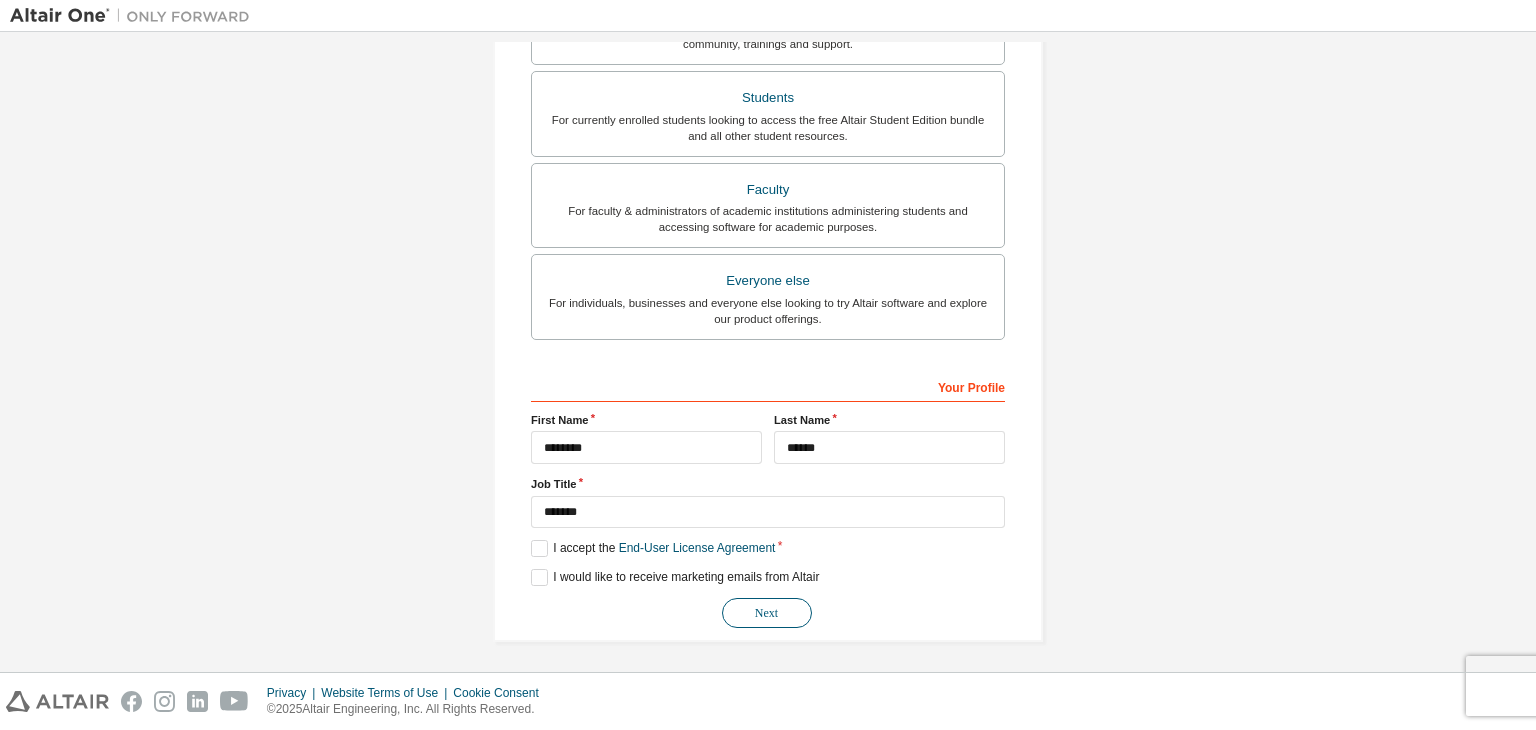 click on "Next" at bounding box center (767, 613) 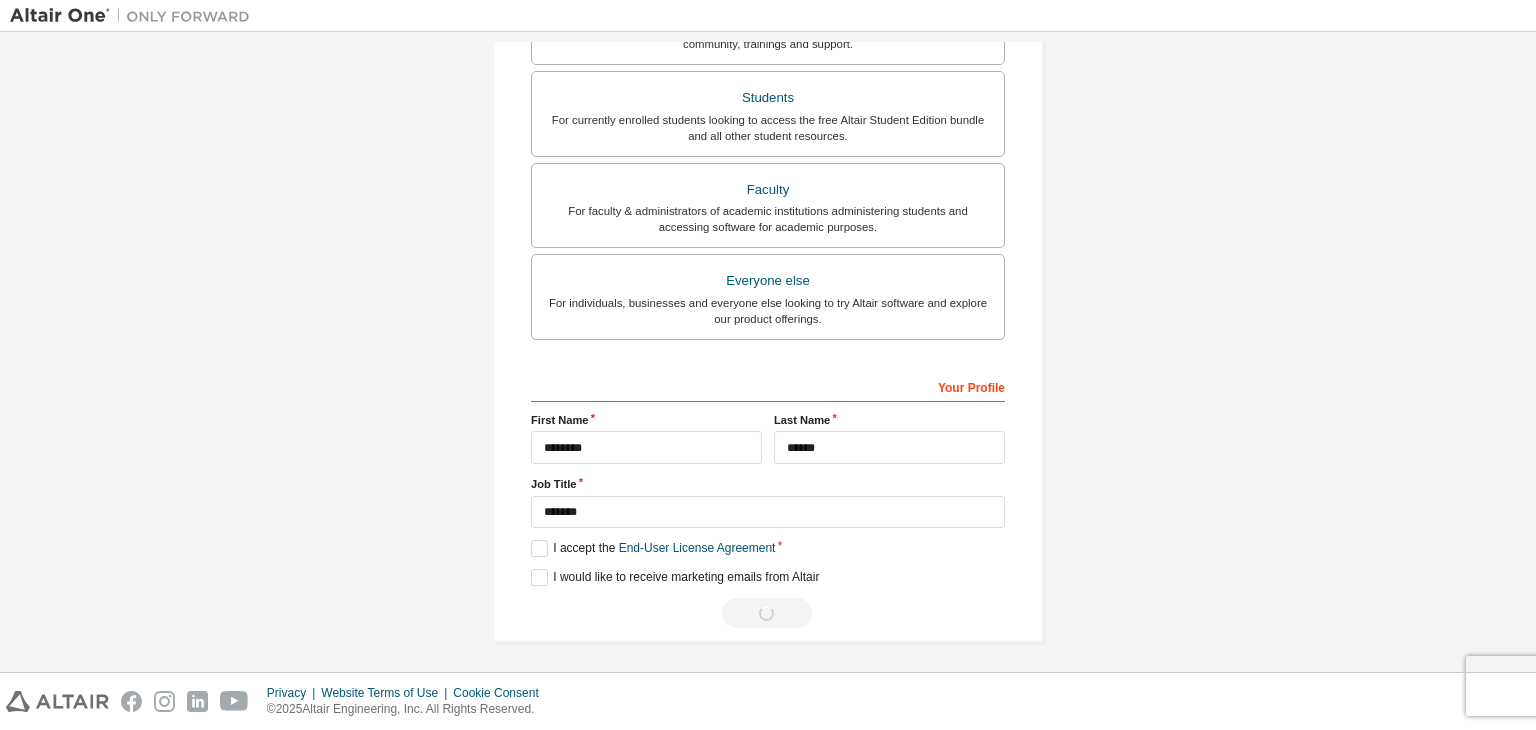 scroll, scrollTop: 0, scrollLeft: 0, axis: both 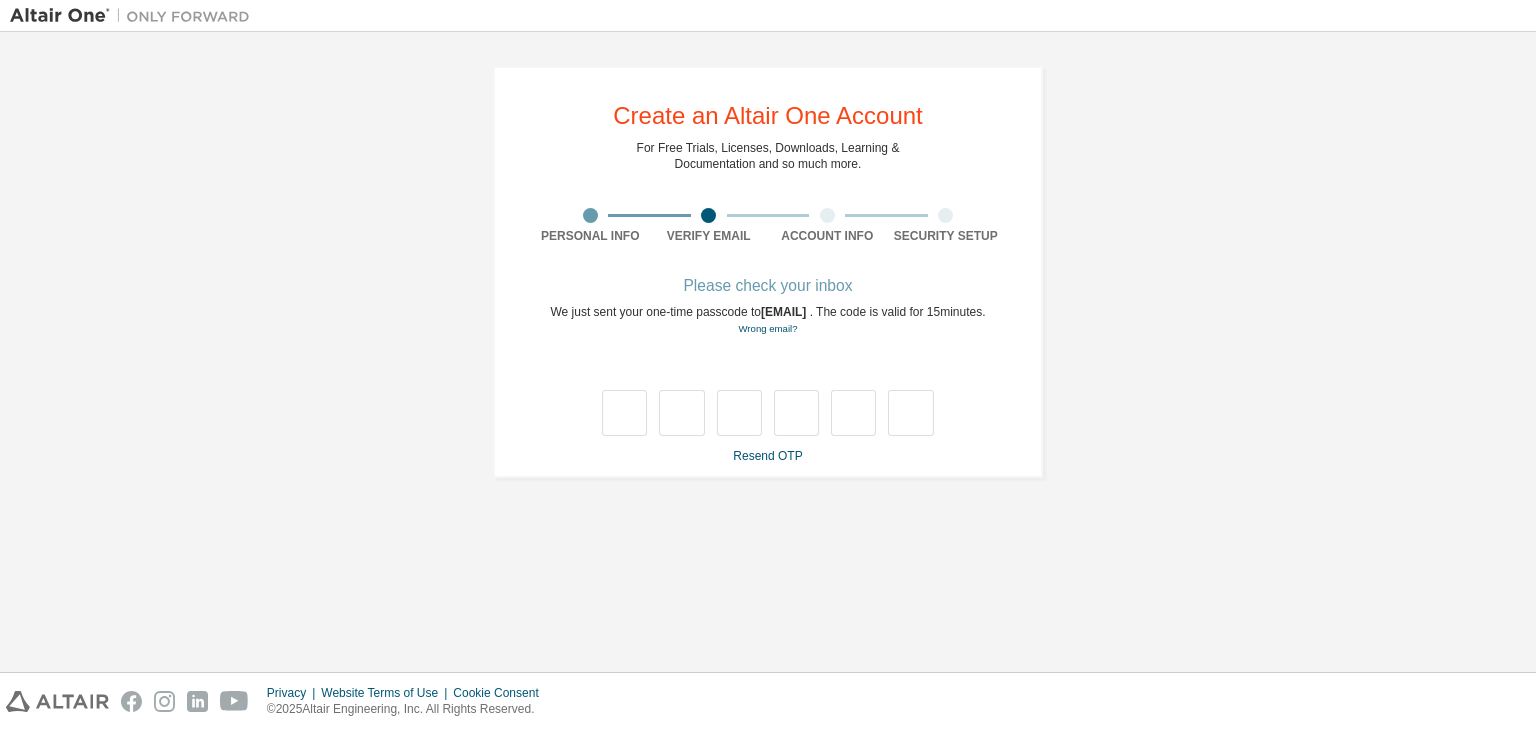 type on "*" 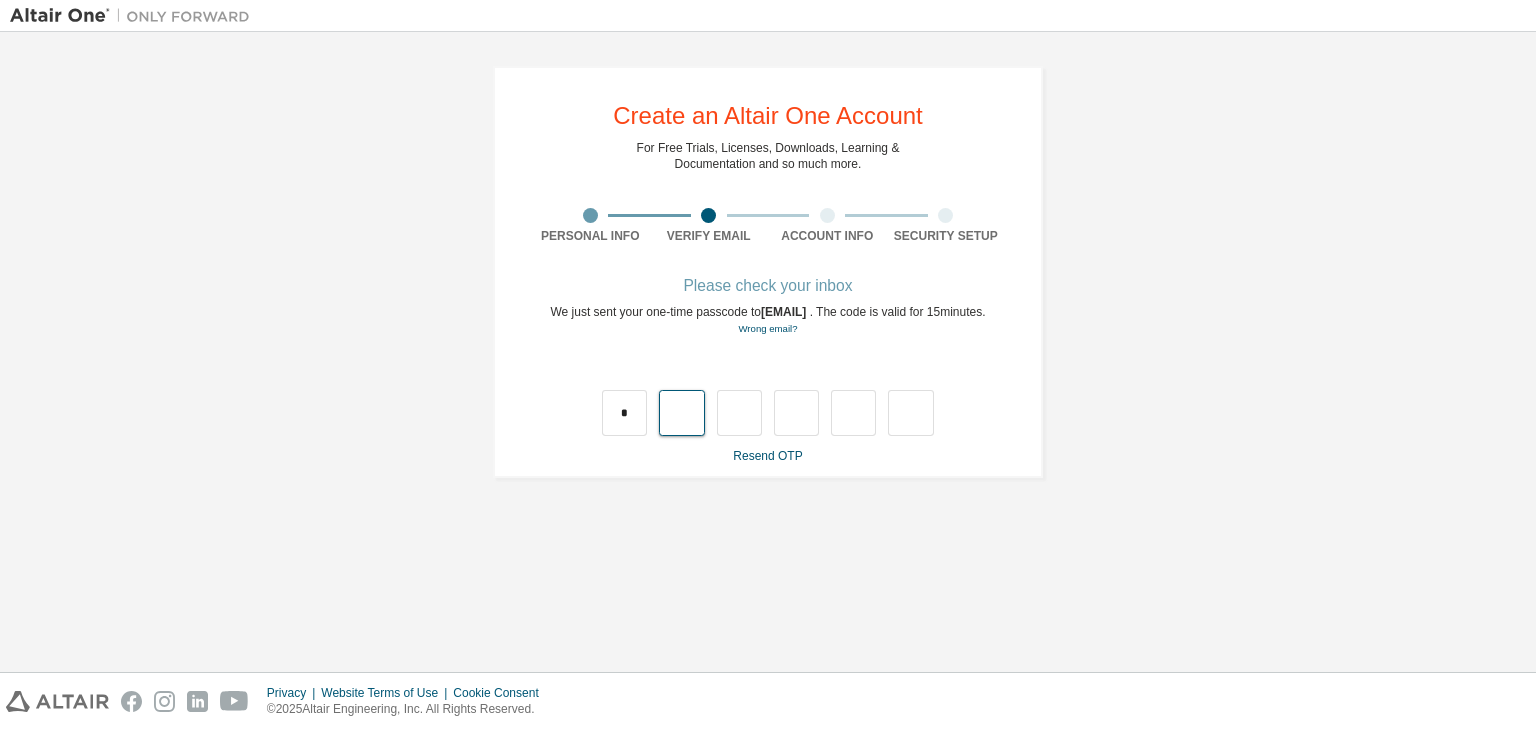 type on "*" 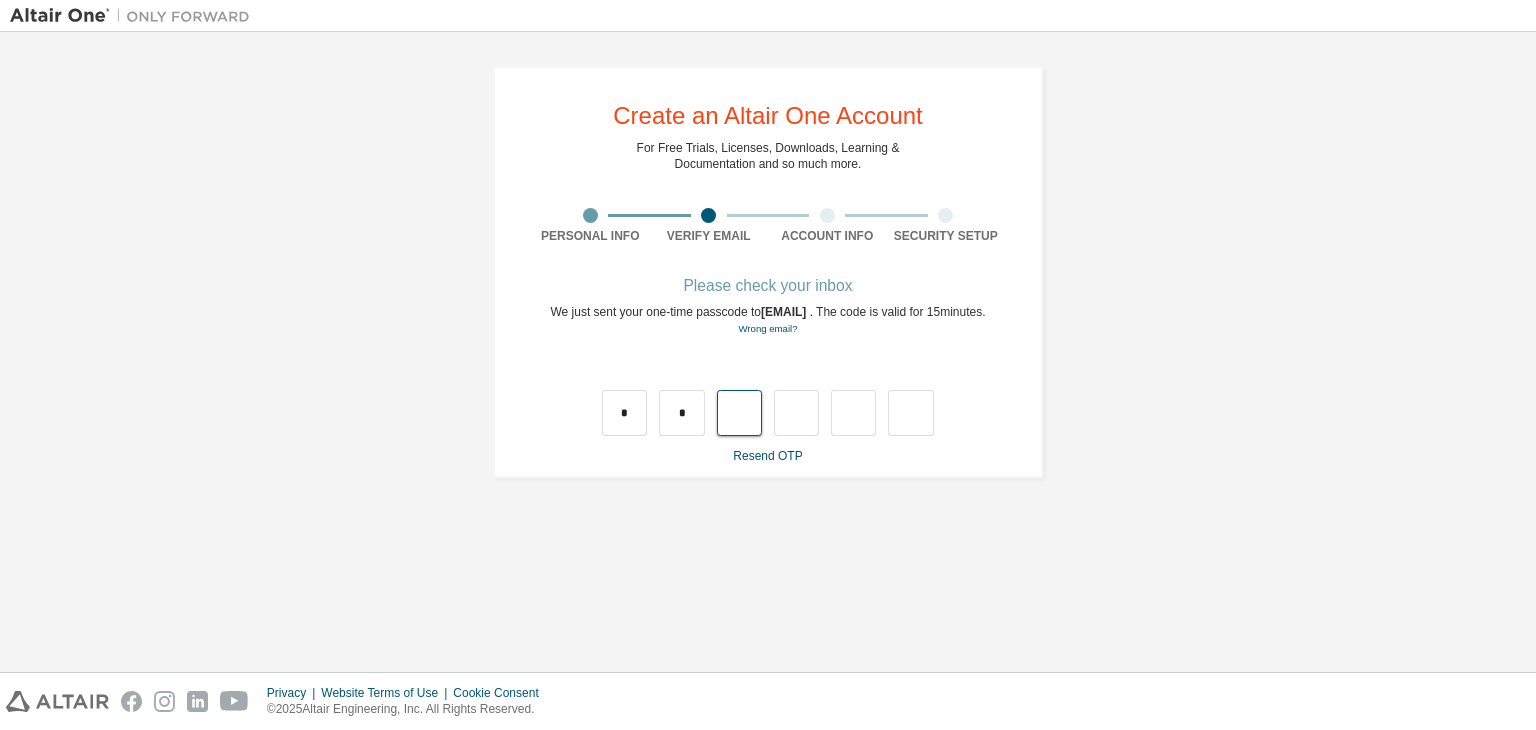 type on "*" 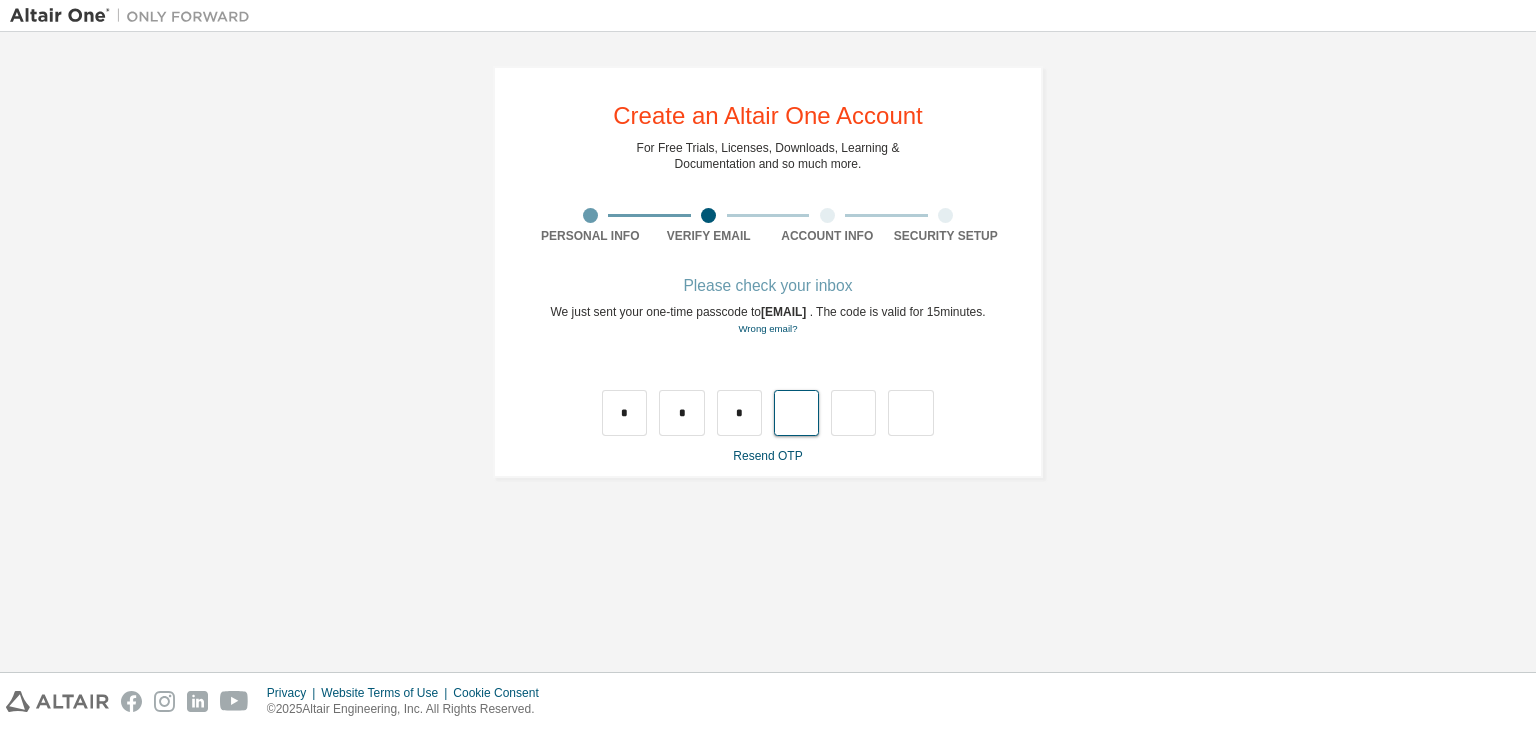 type on "*" 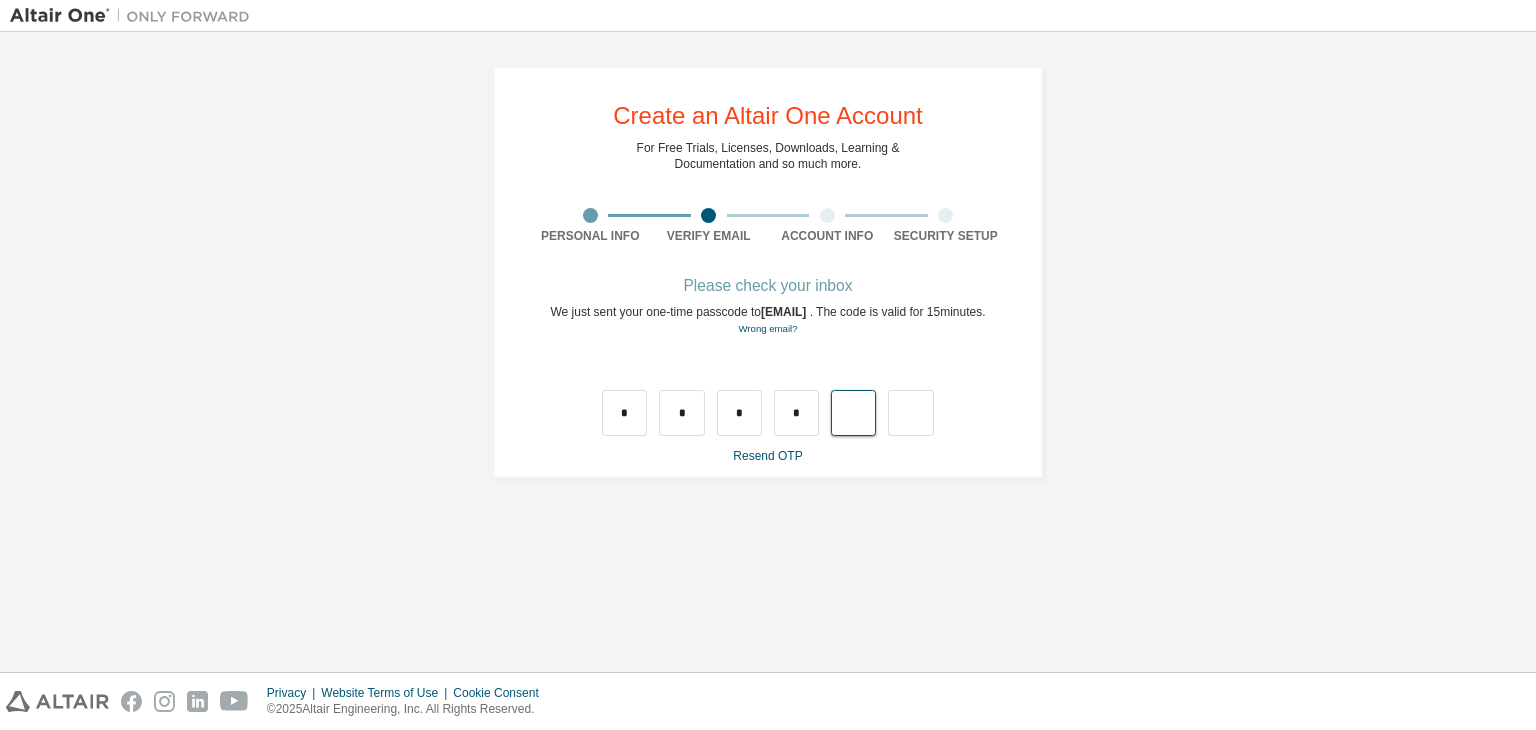 type on "*" 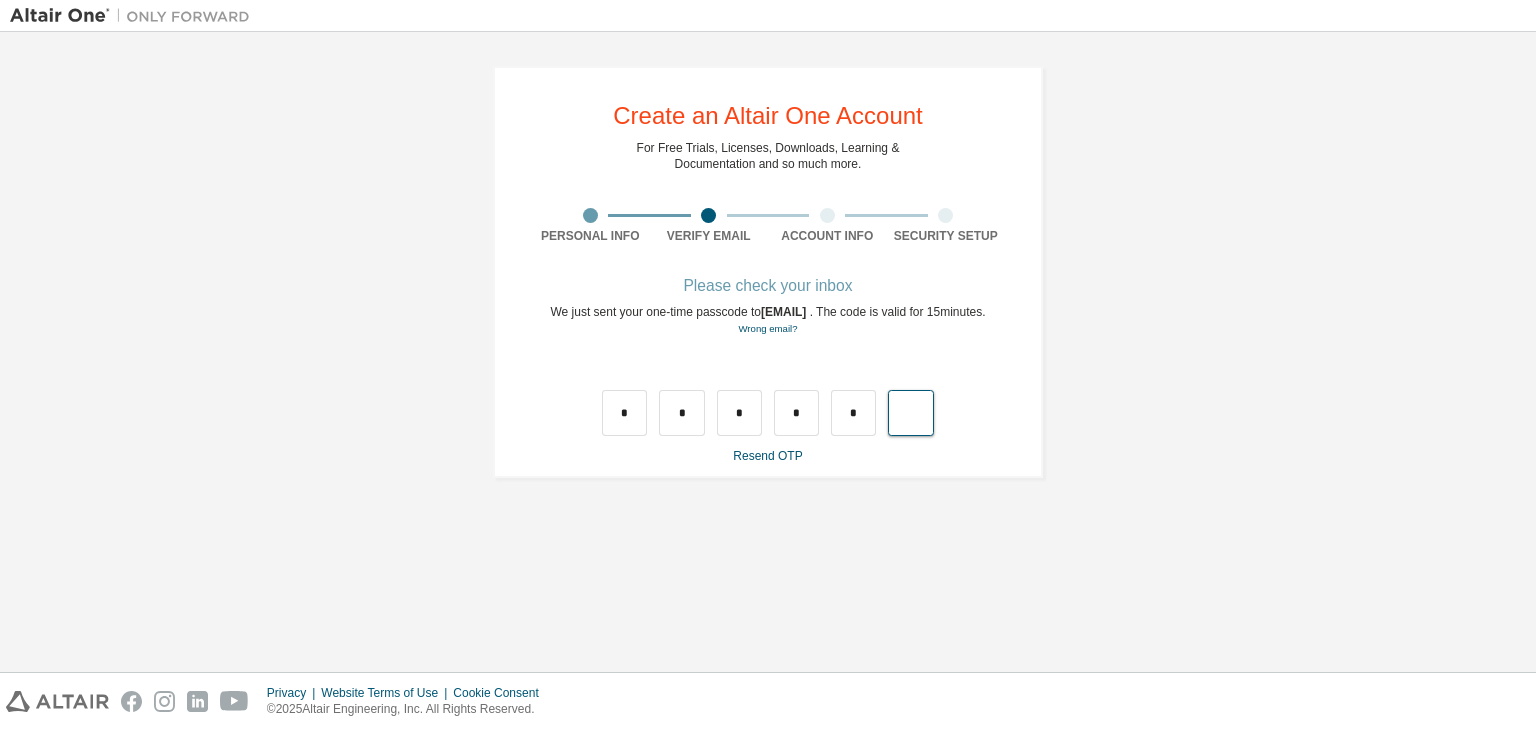 type on "*" 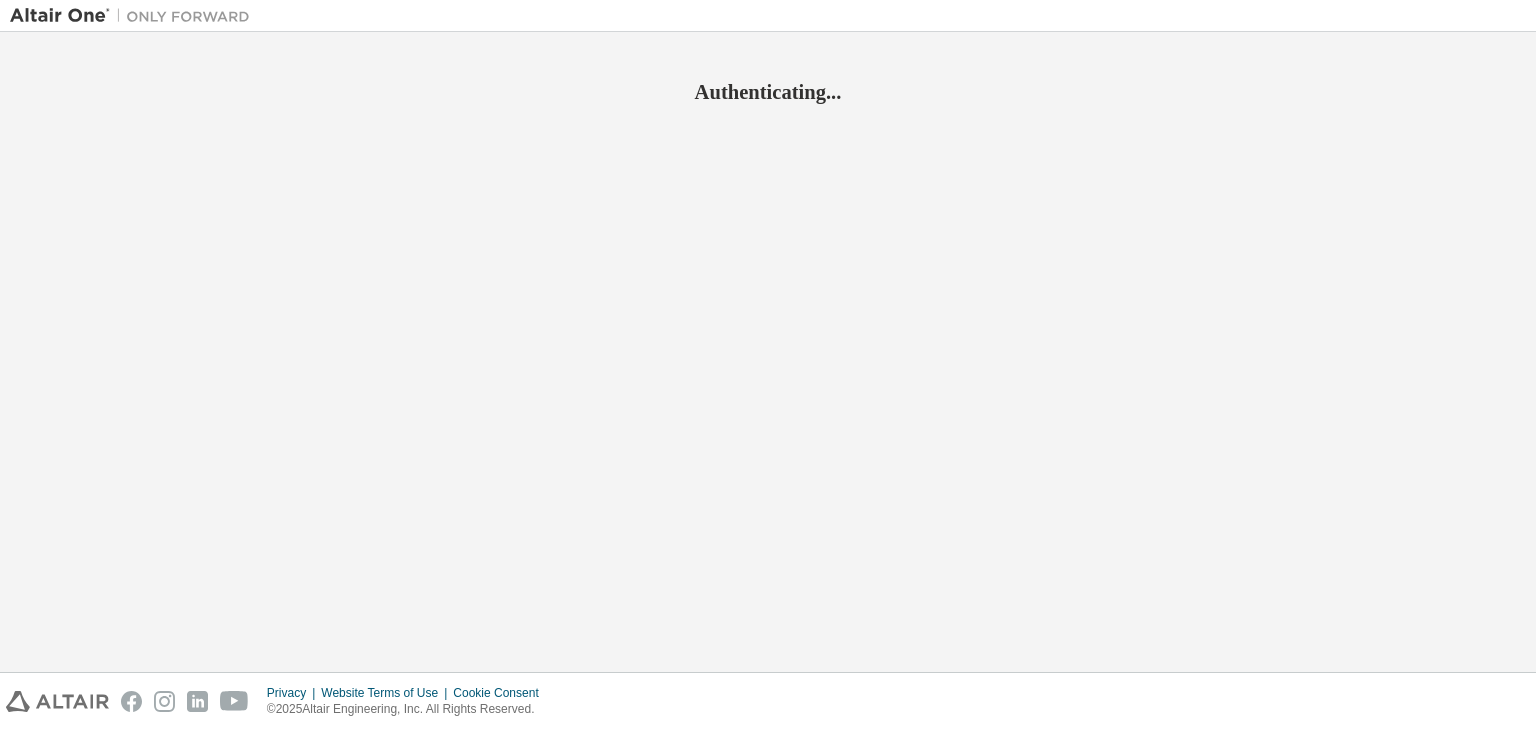 scroll, scrollTop: 0, scrollLeft: 0, axis: both 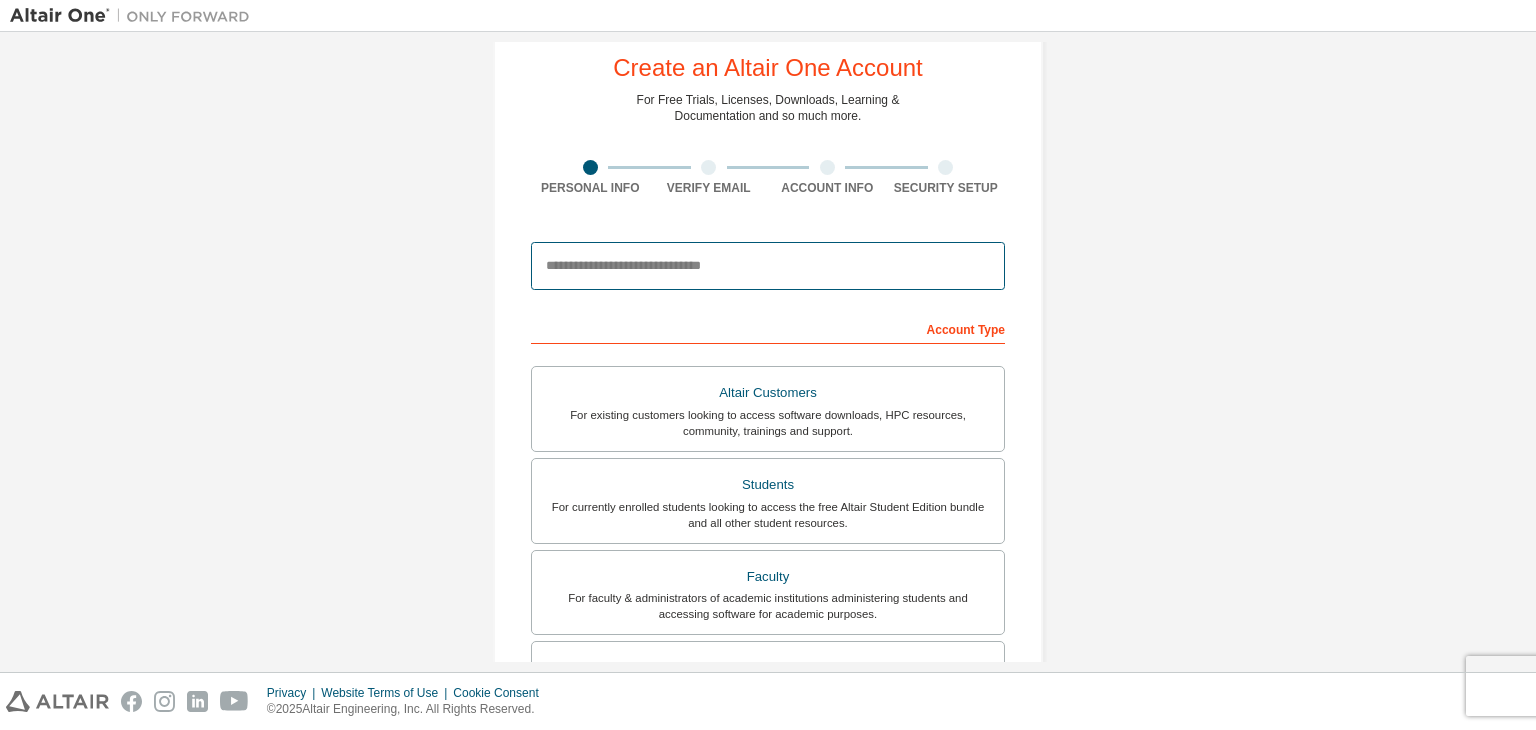 click at bounding box center (768, 266) 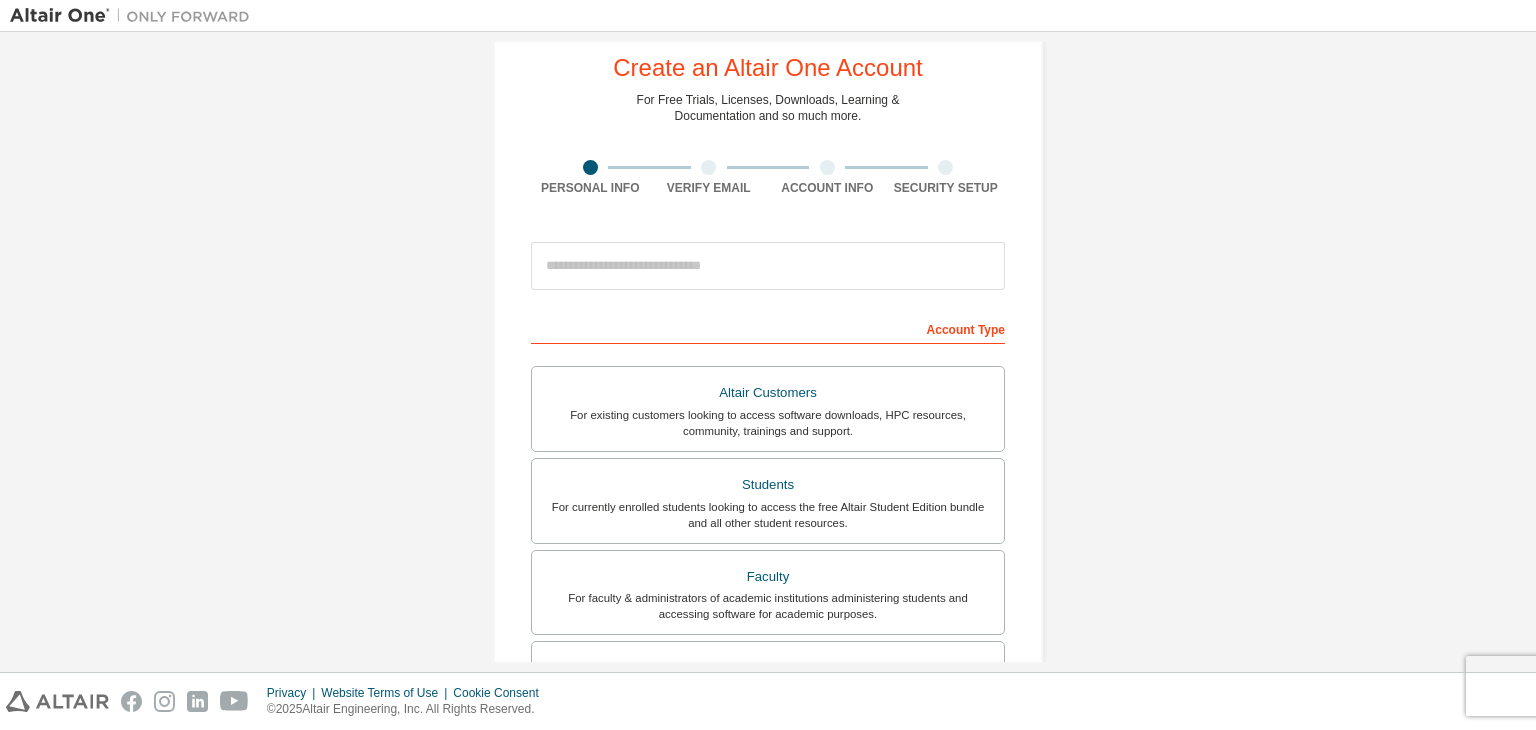 click on "Create an Altair One Account For Free Trials, Licenses, Downloads, Learning &  Documentation and so much more. Personal Info Verify Email Account Info Security Setup This is a federated email. No need to register a new account. You should be able to  login  by using your company's SSO credentials. Email already exists. Please try to  login  instead. Account Type Altair Customers For existing customers looking to access software downloads, HPC resources, community, trainings and support. Students For currently enrolled students looking to access the free Altair Student Edition bundle and all other student resources. Faculty For faculty & administrators of academic institutions administering students and accessing software for academic purposes. Everyone else For individuals, businesses and everyone else looking to try Altair software and explore our product offerings. Your Profile First Name Last Name Job Title Please provide State/Province to help us route sales and support resources to you more efficiently." at bounding box center [768, 523] 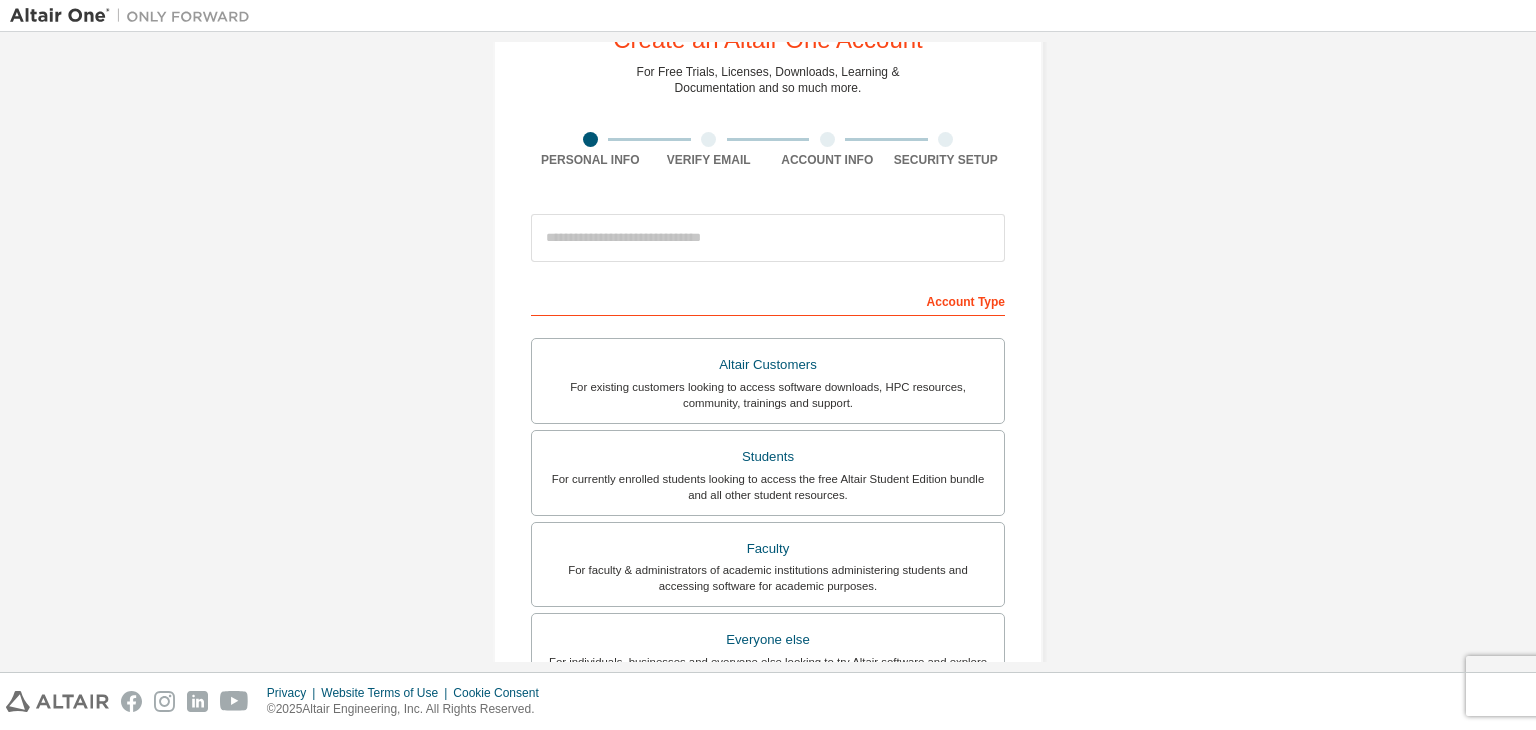 scroll, scrollTop: 0, scrollLeft: 0, axis: both 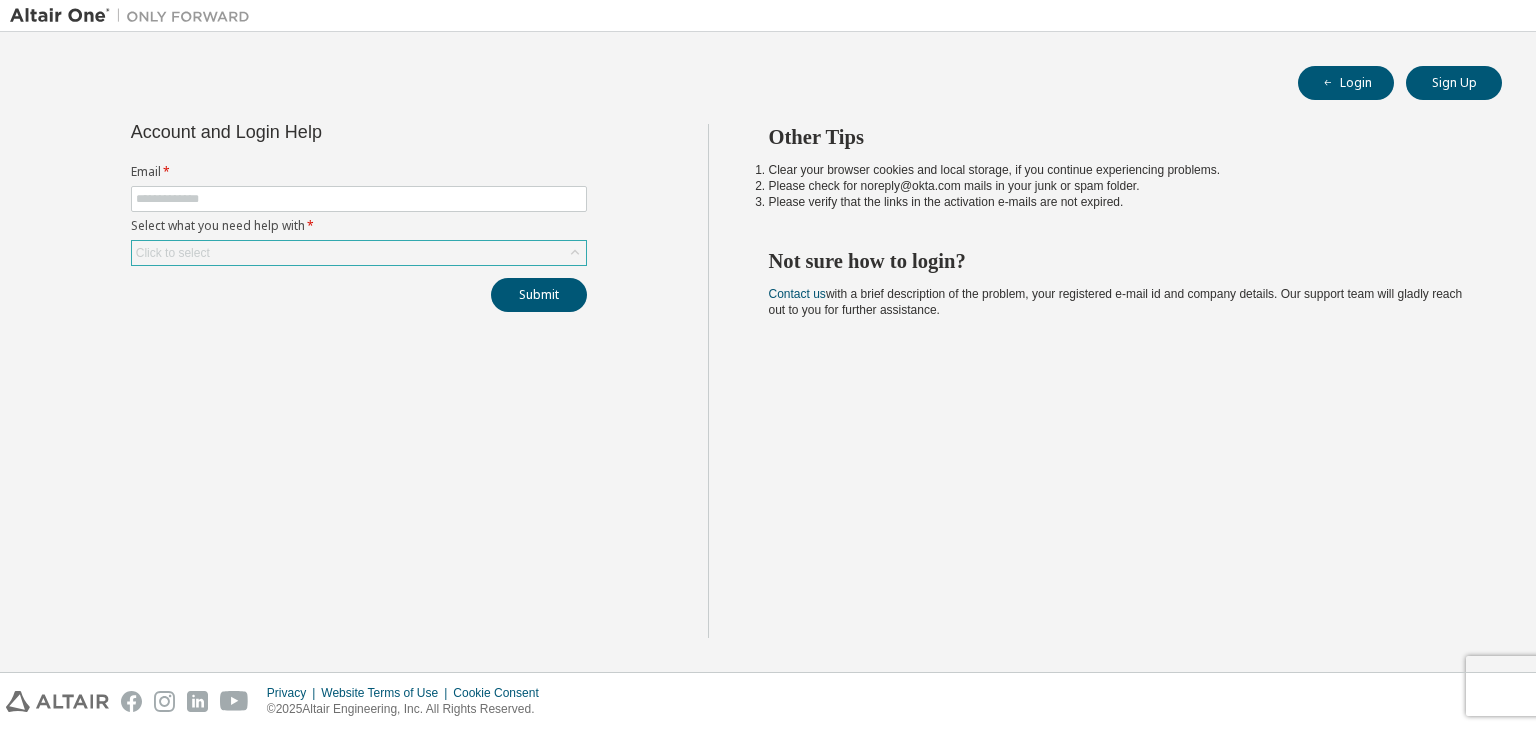 click on "Click to select" at bounding box center (359, 253) 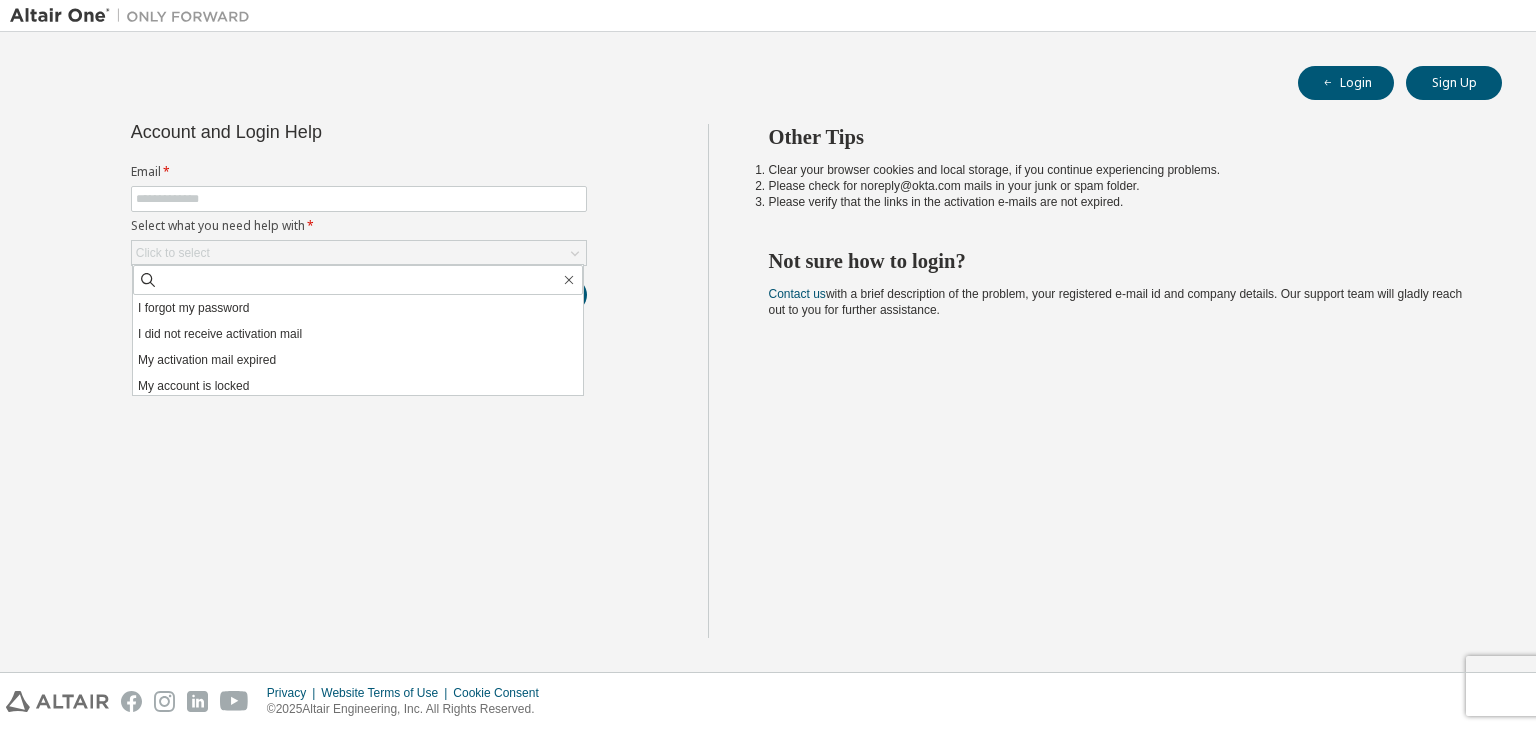 click on "Account and Login Help Email * Select what you need help with * Click to select I forgot my password I did not receive activation mail My activation mail expired My account is locked I want to reset multi-factor authentication I don't know but can't login Submit" at bounding box center [359, 381] 